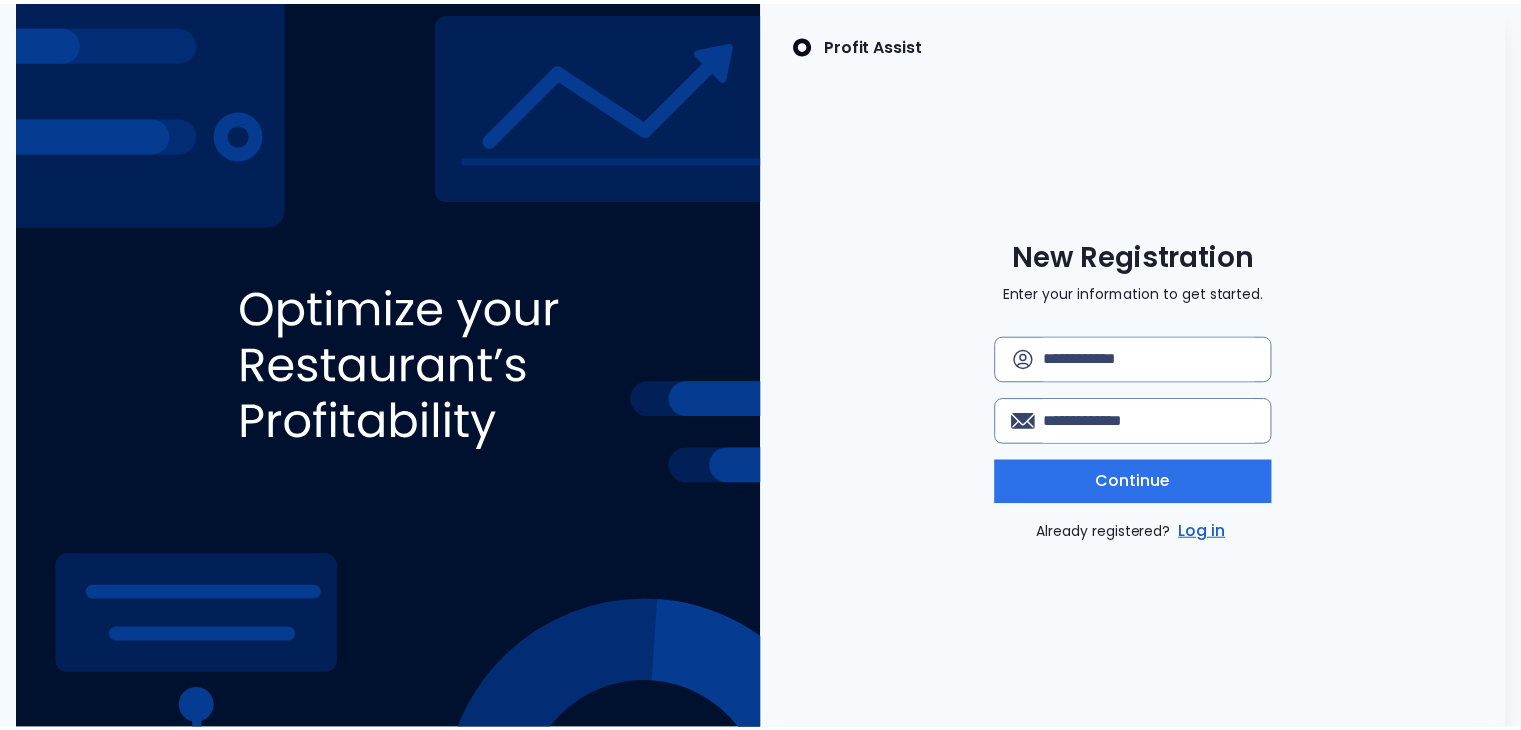 scroll, scrollTop: 0, scrollLeft: 0, axis: both 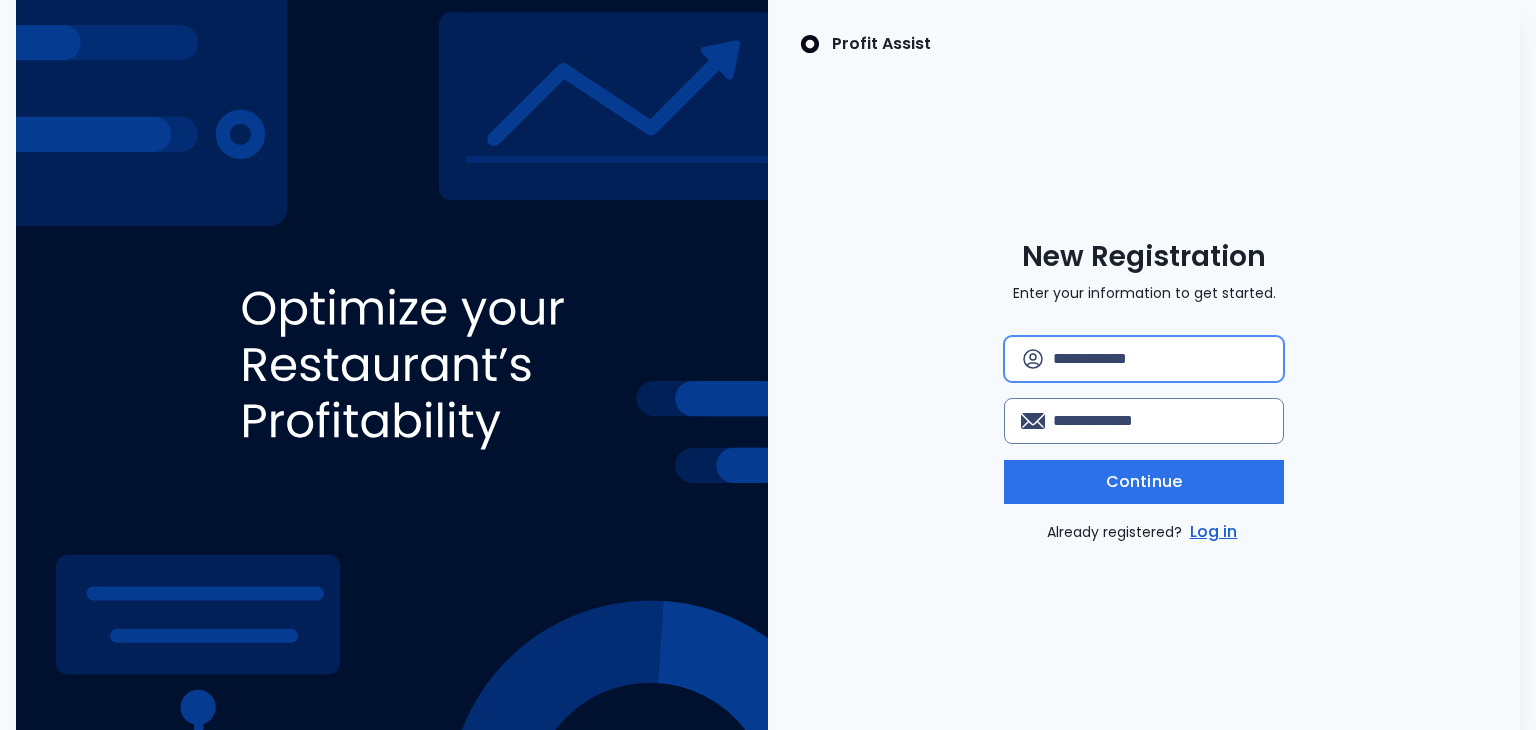 click at bounding box center (1160, 359) 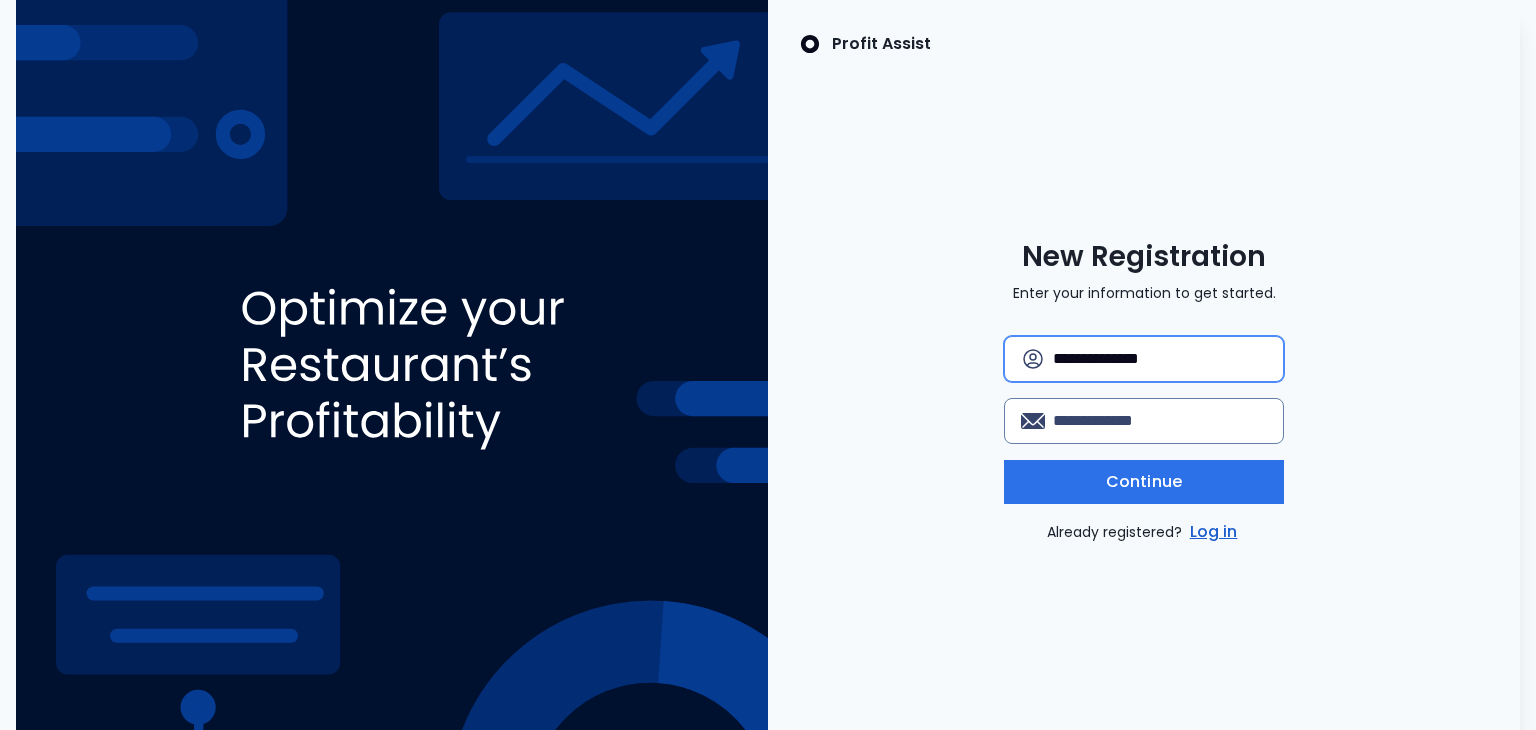 type on "**********" 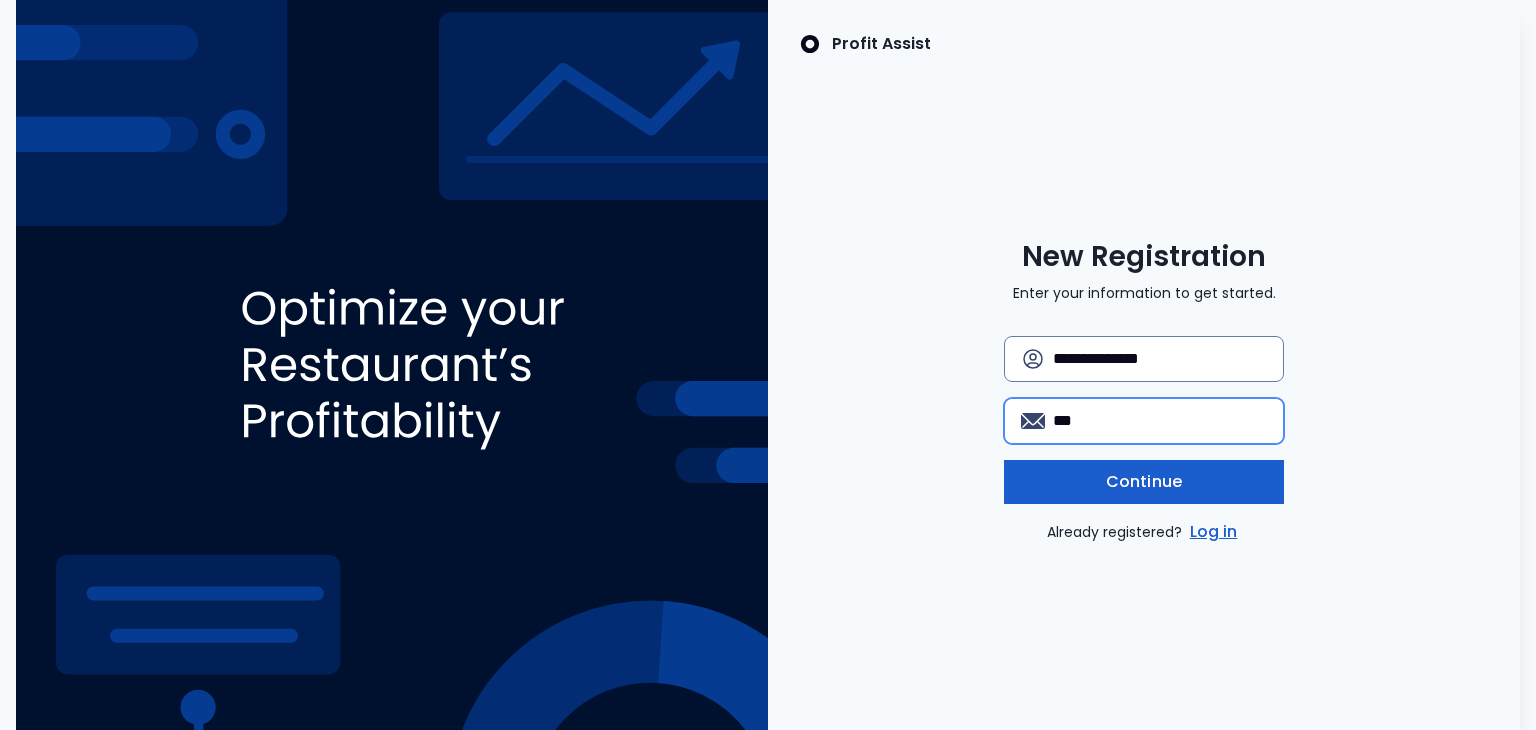 type on "**********" 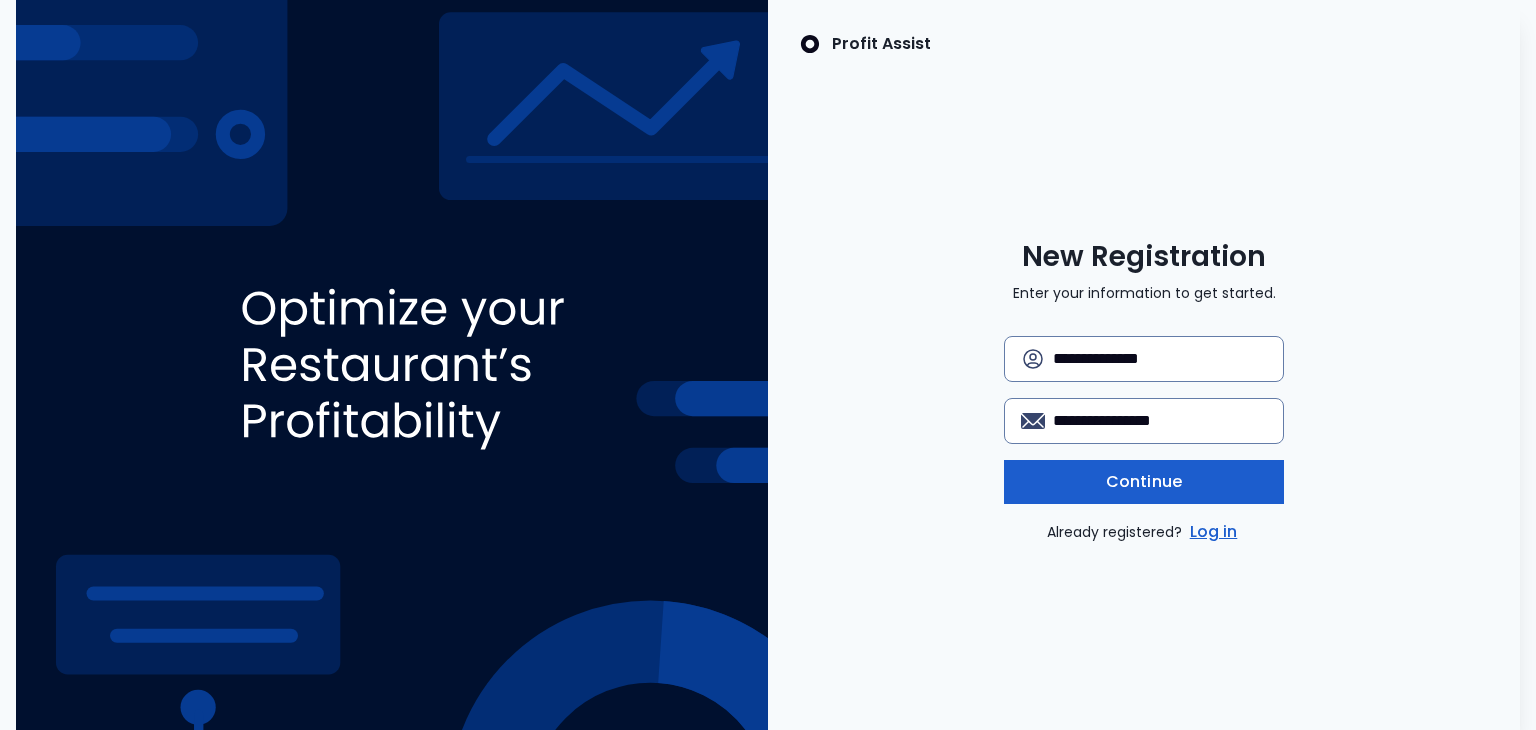 click on "Continue" at bounding box center [1144, 482] 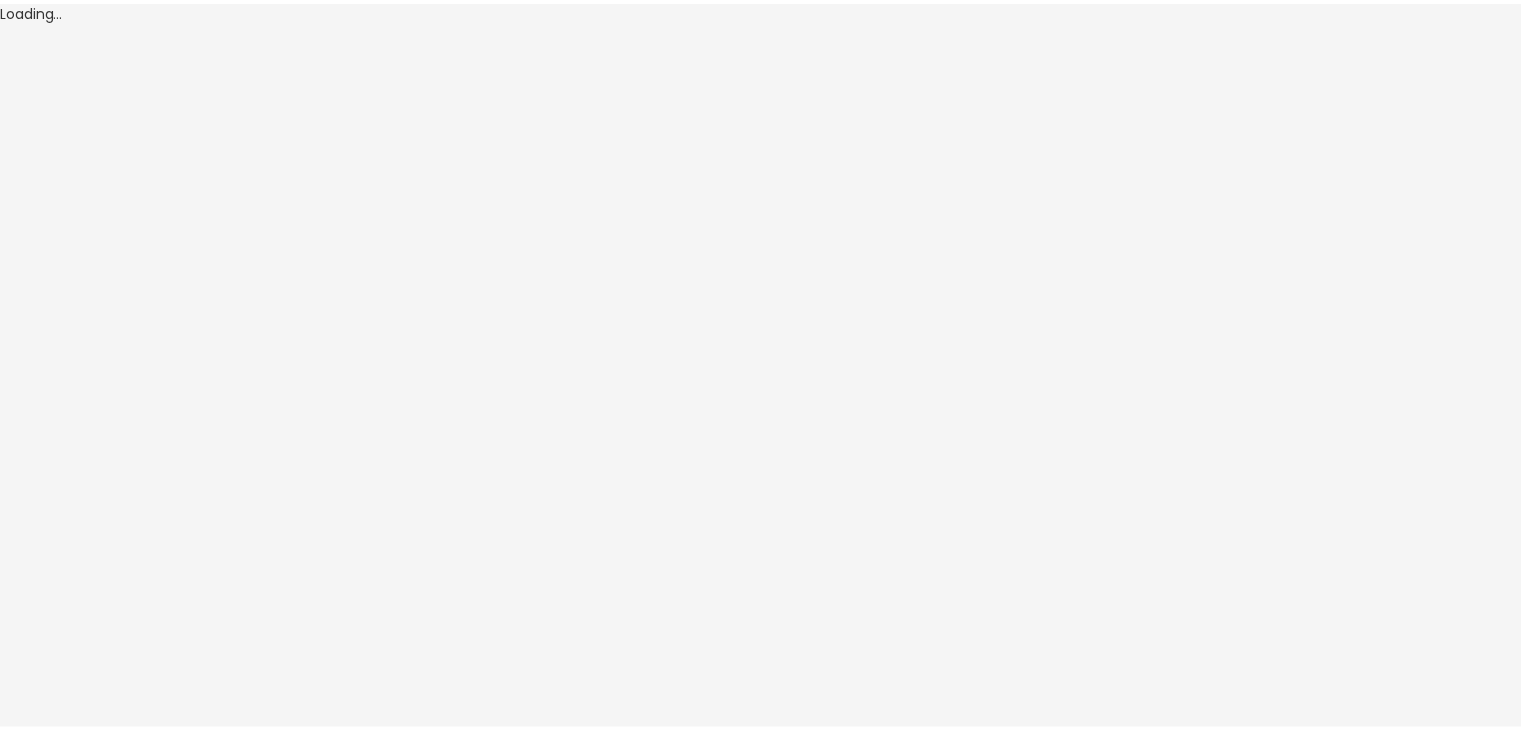 scroll, scrollTop: 0, scrollLeft: 0, axis: both 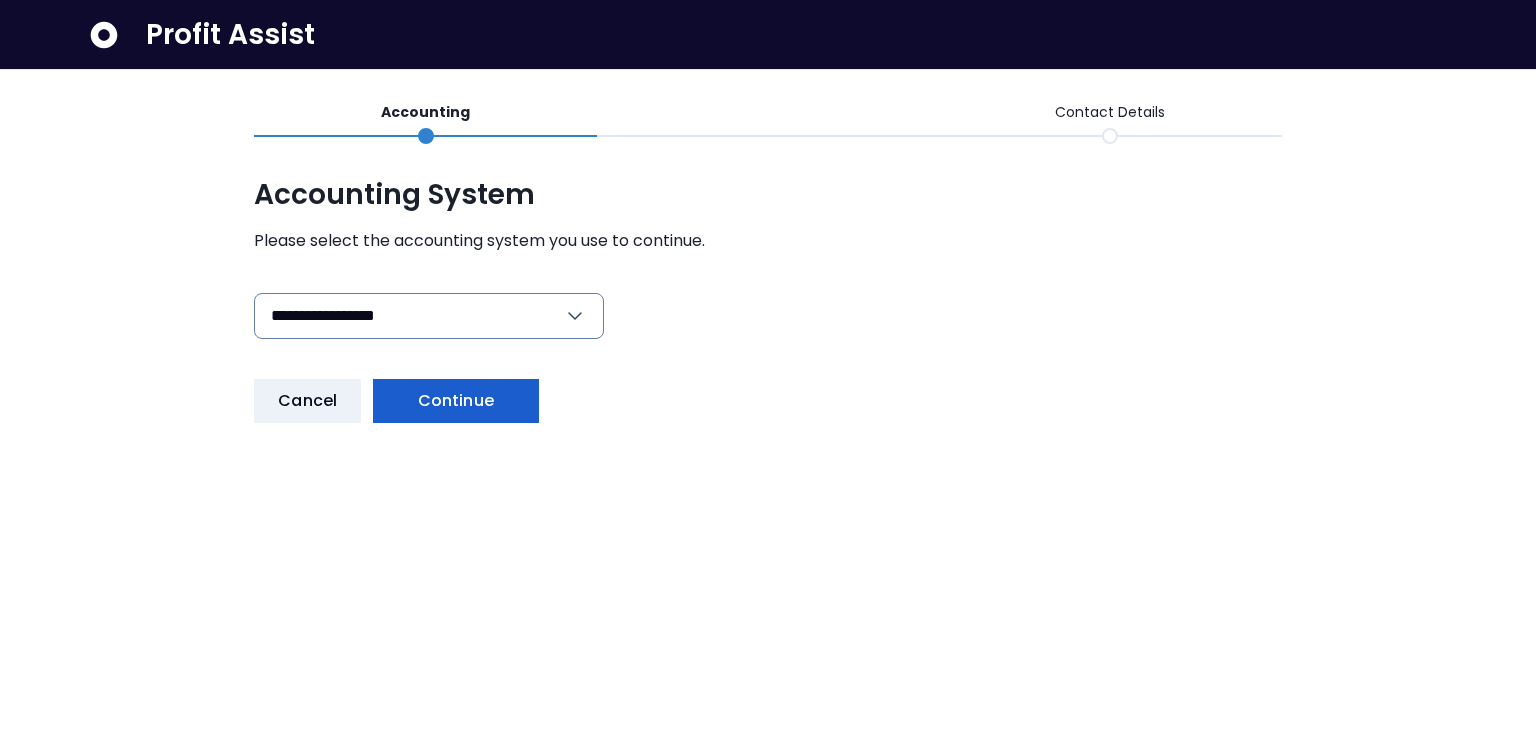 click on "Continue" at bounding box center [456, 401] 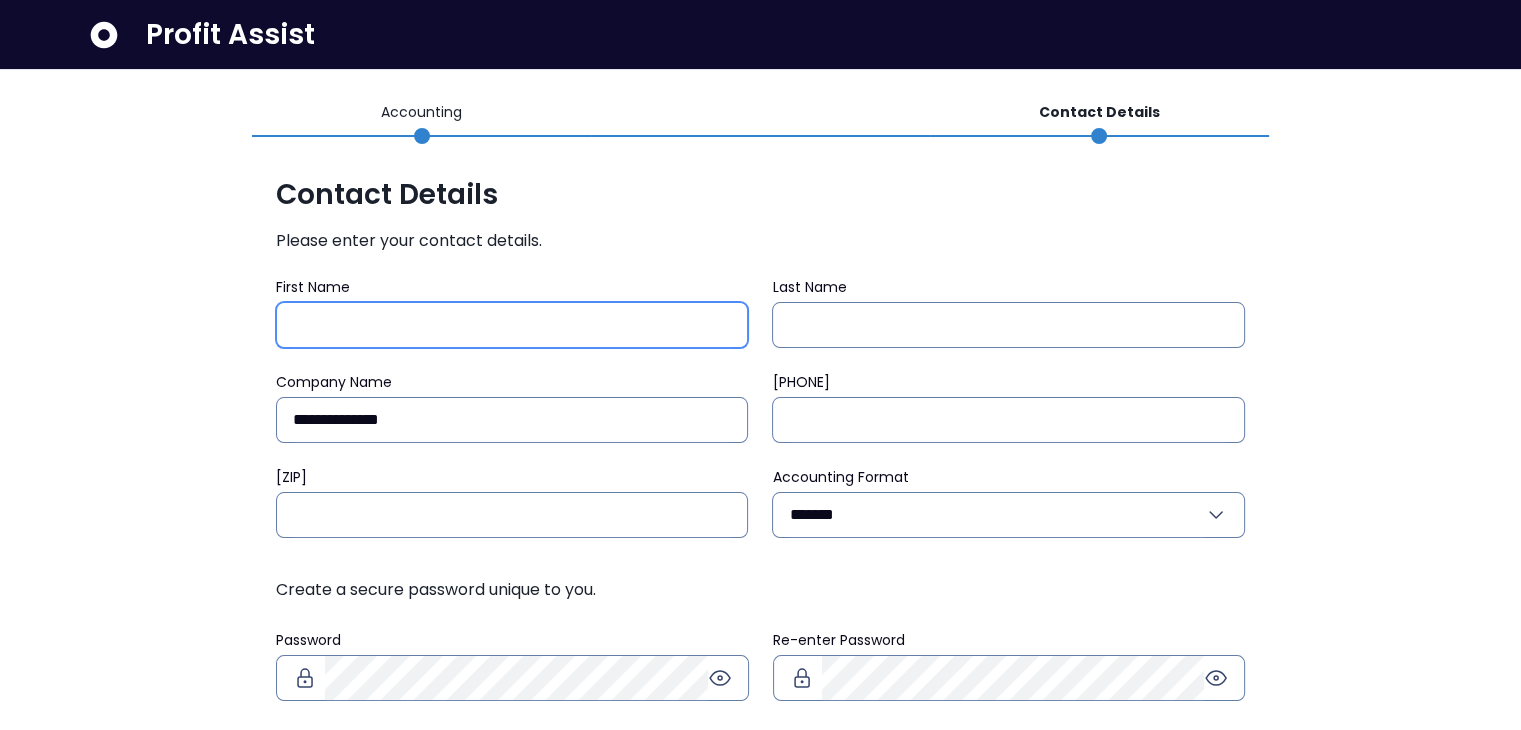 click on "First Name" at bounding box center [512, 325] 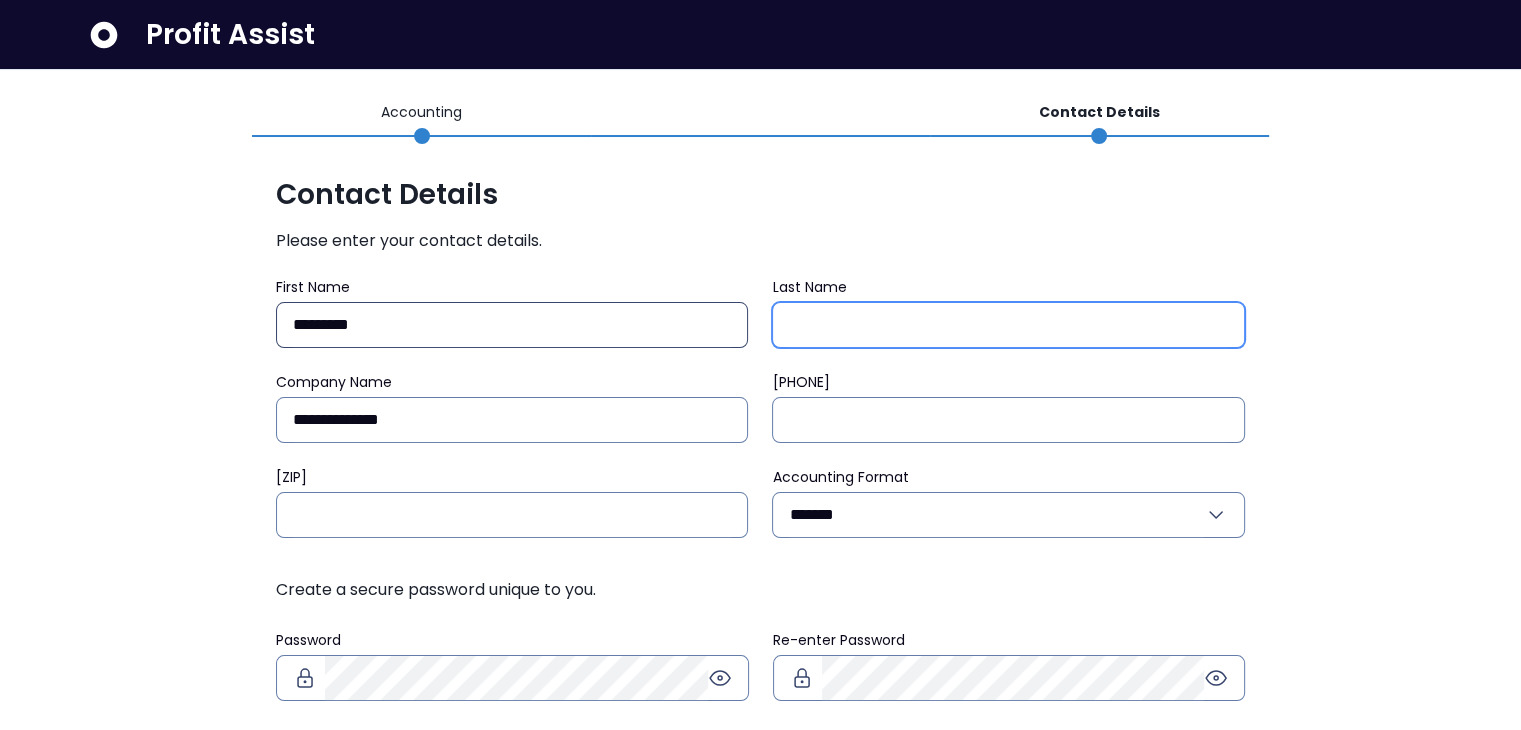 type on "*******" 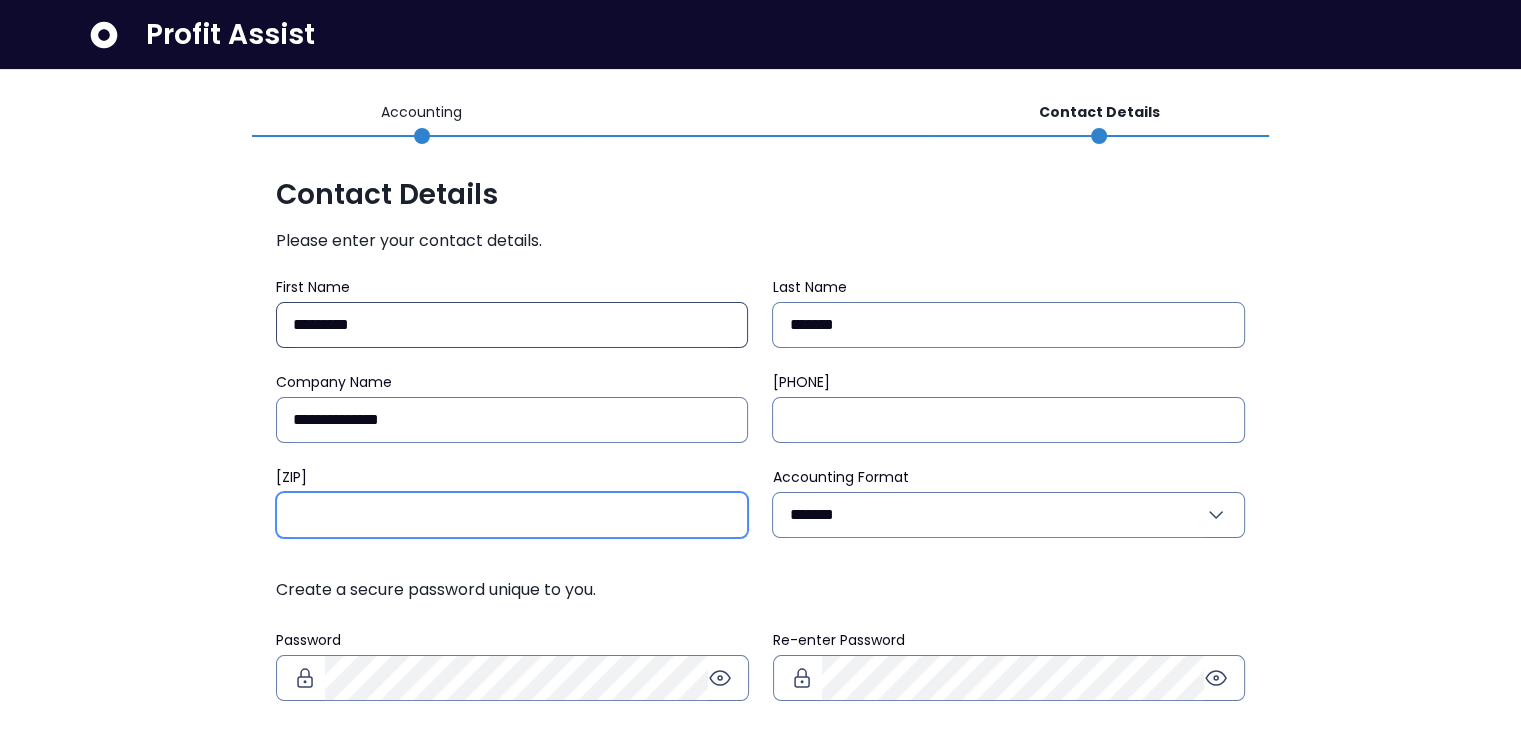 type on "*****" 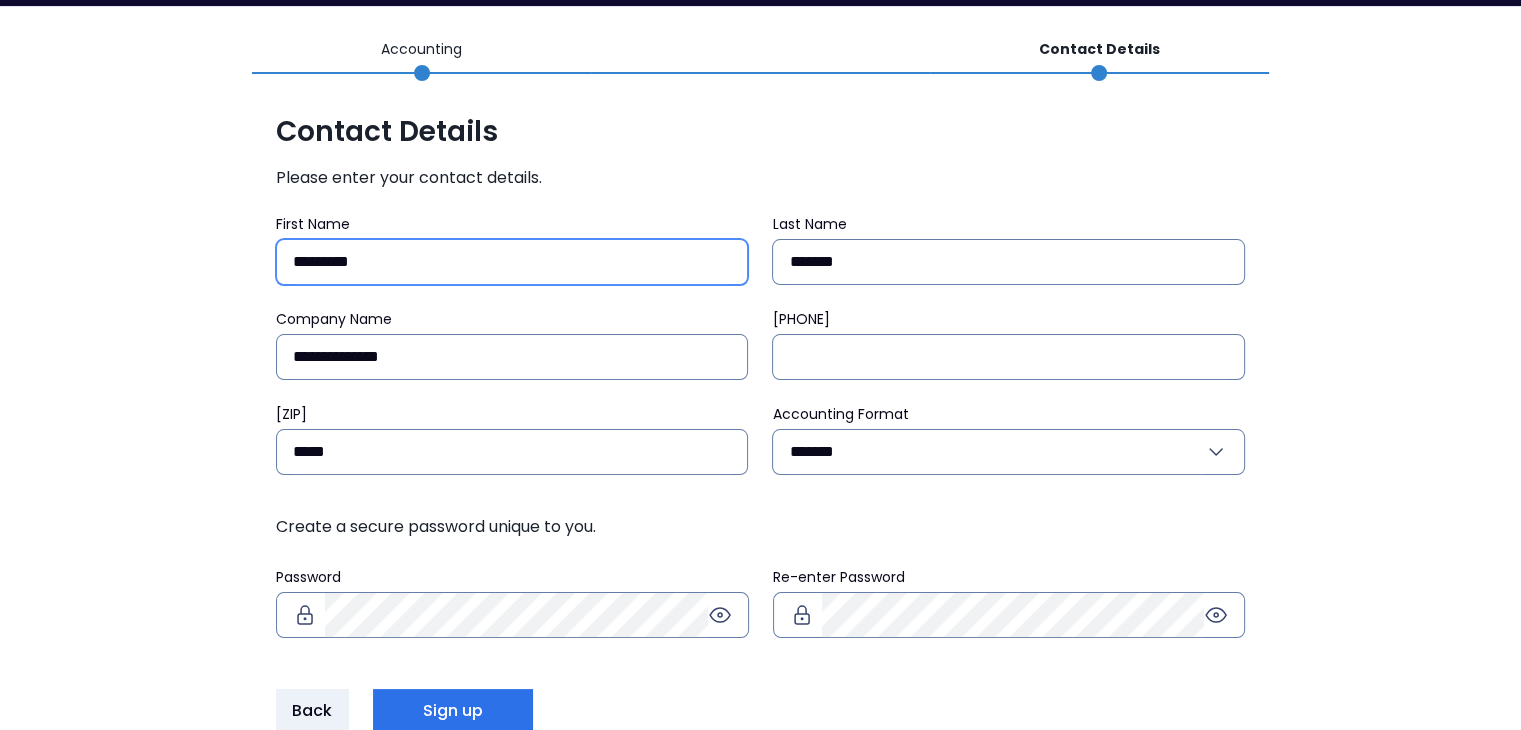 scroll, scrollTop: 97, scrollLeft: 0, axis: vertical 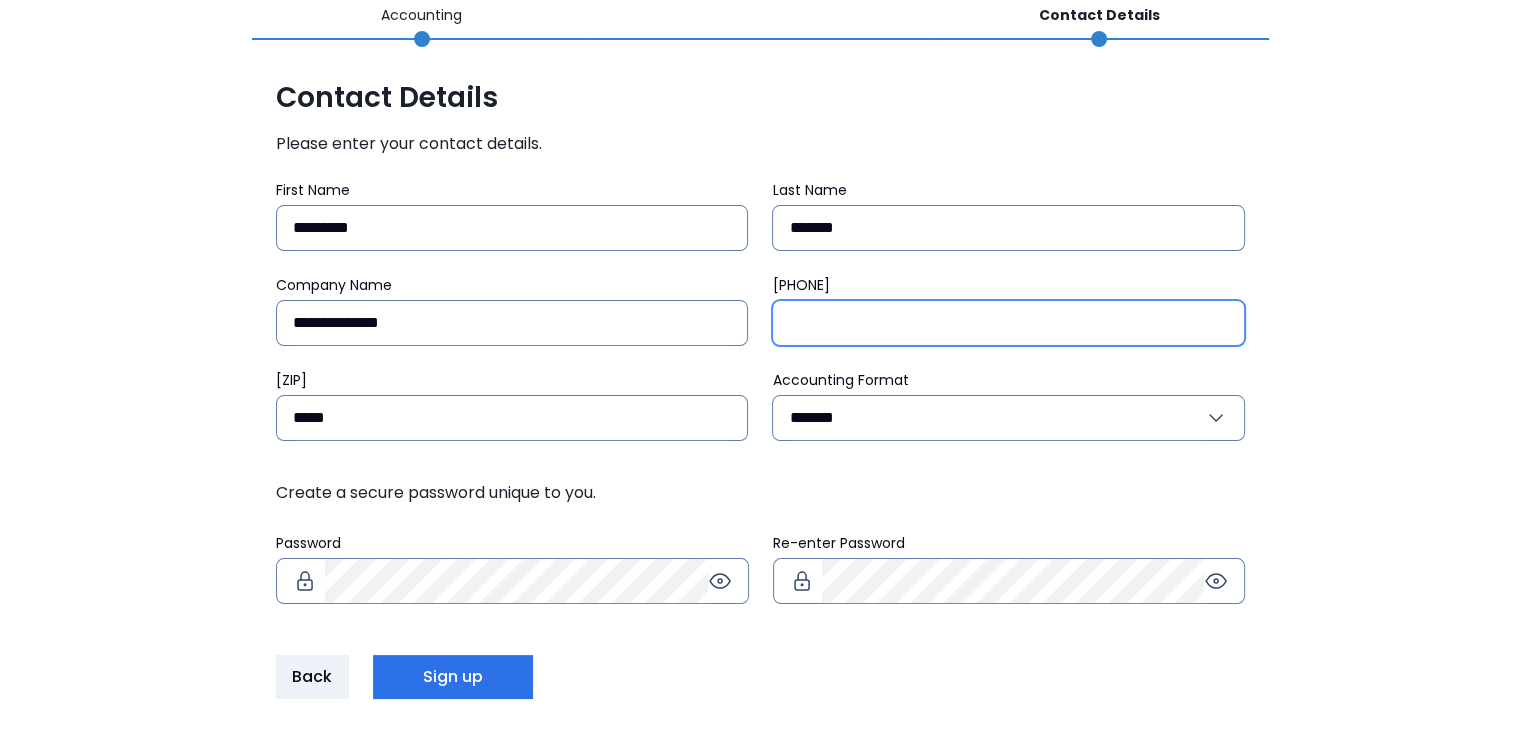 click on "Phone Number" at bounding box center (1008, 323) 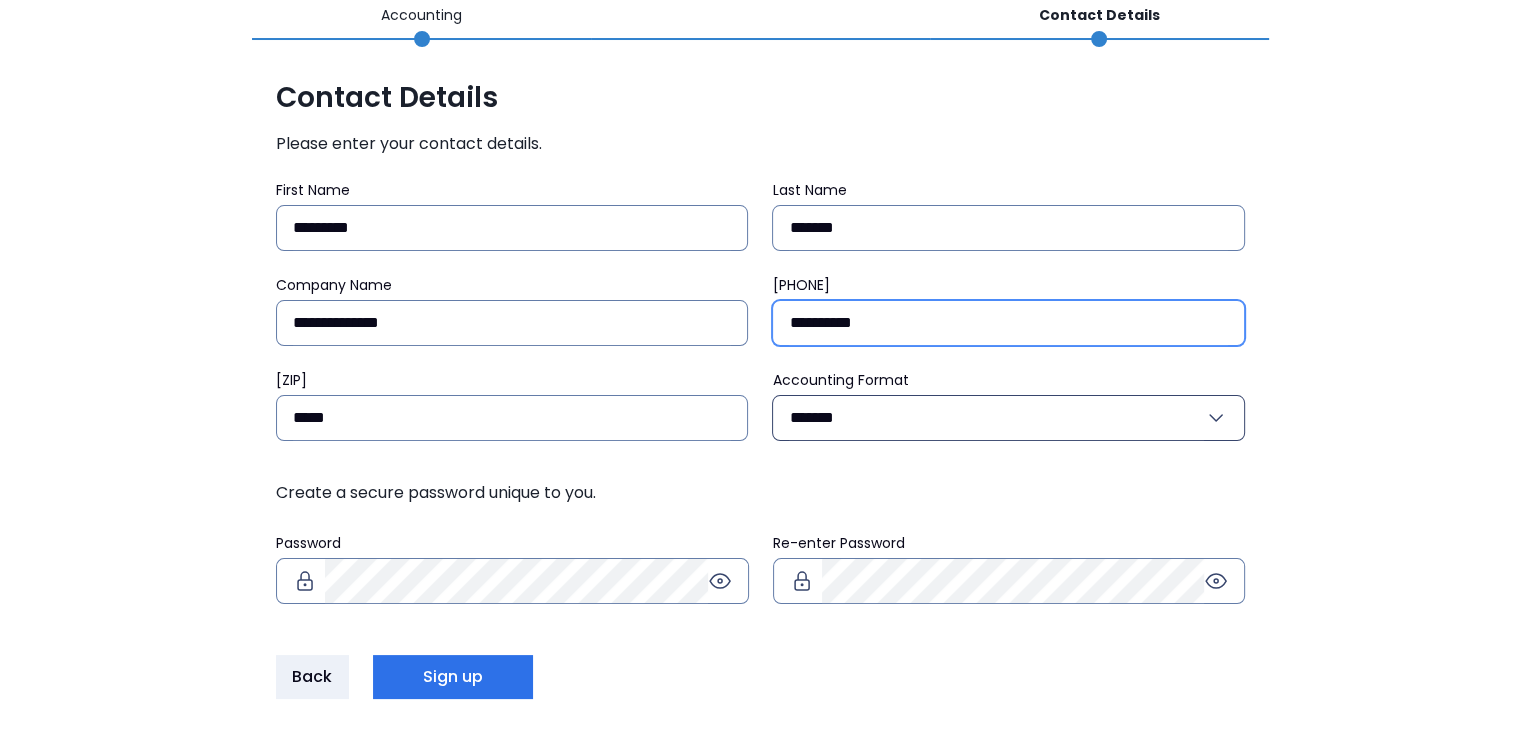type on "**********" 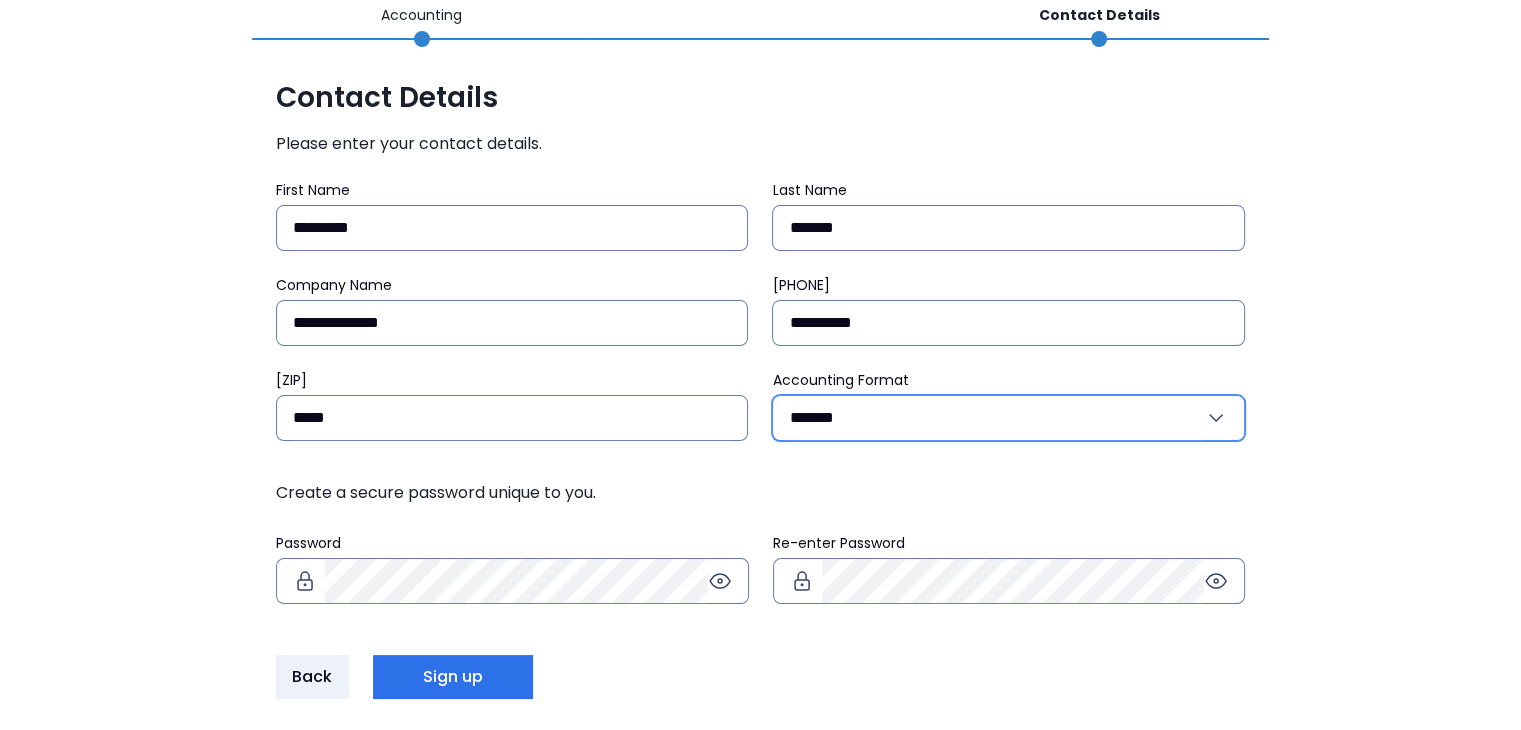 click on "*******" at bounding box center (996, 418) 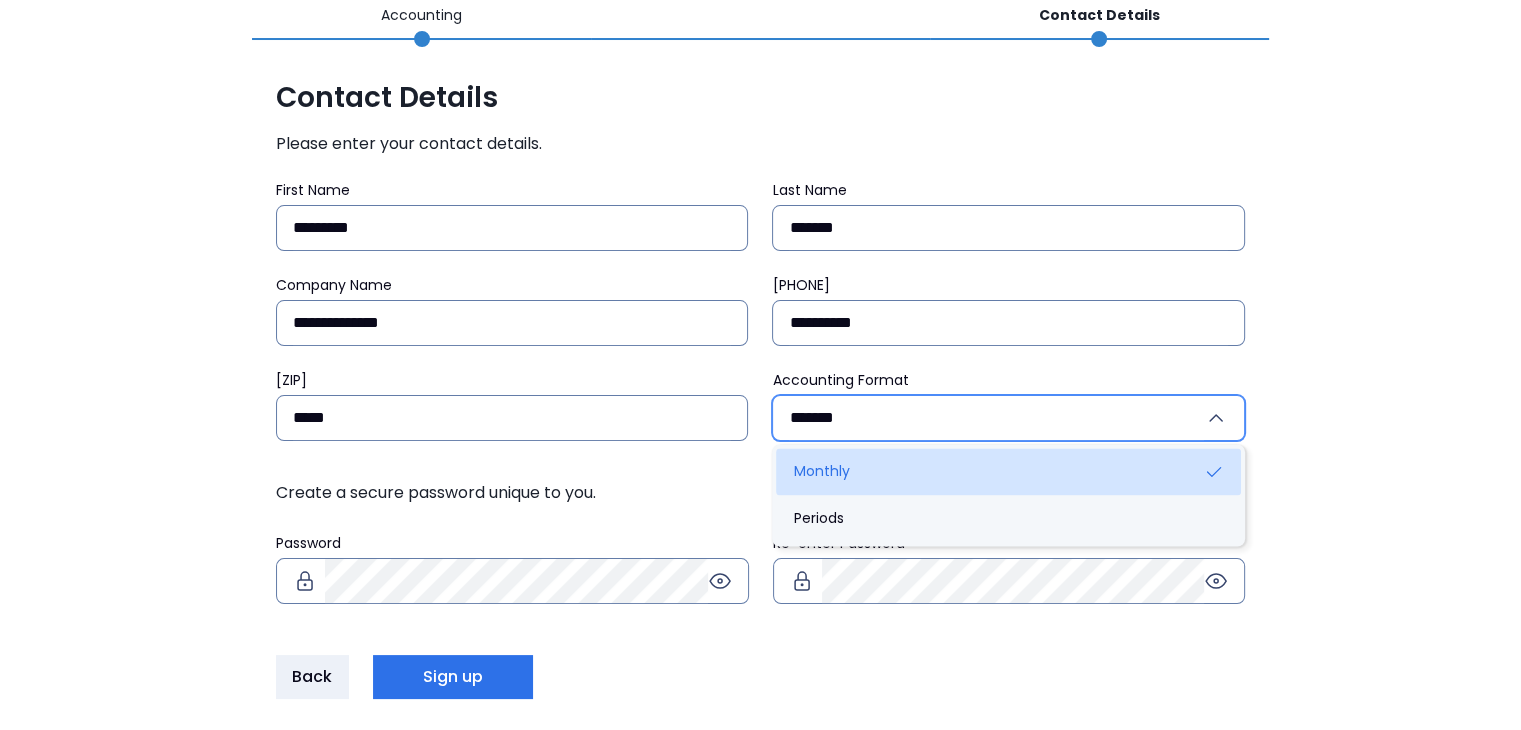 click on "Monthly" at bounding box center (1008, 471) 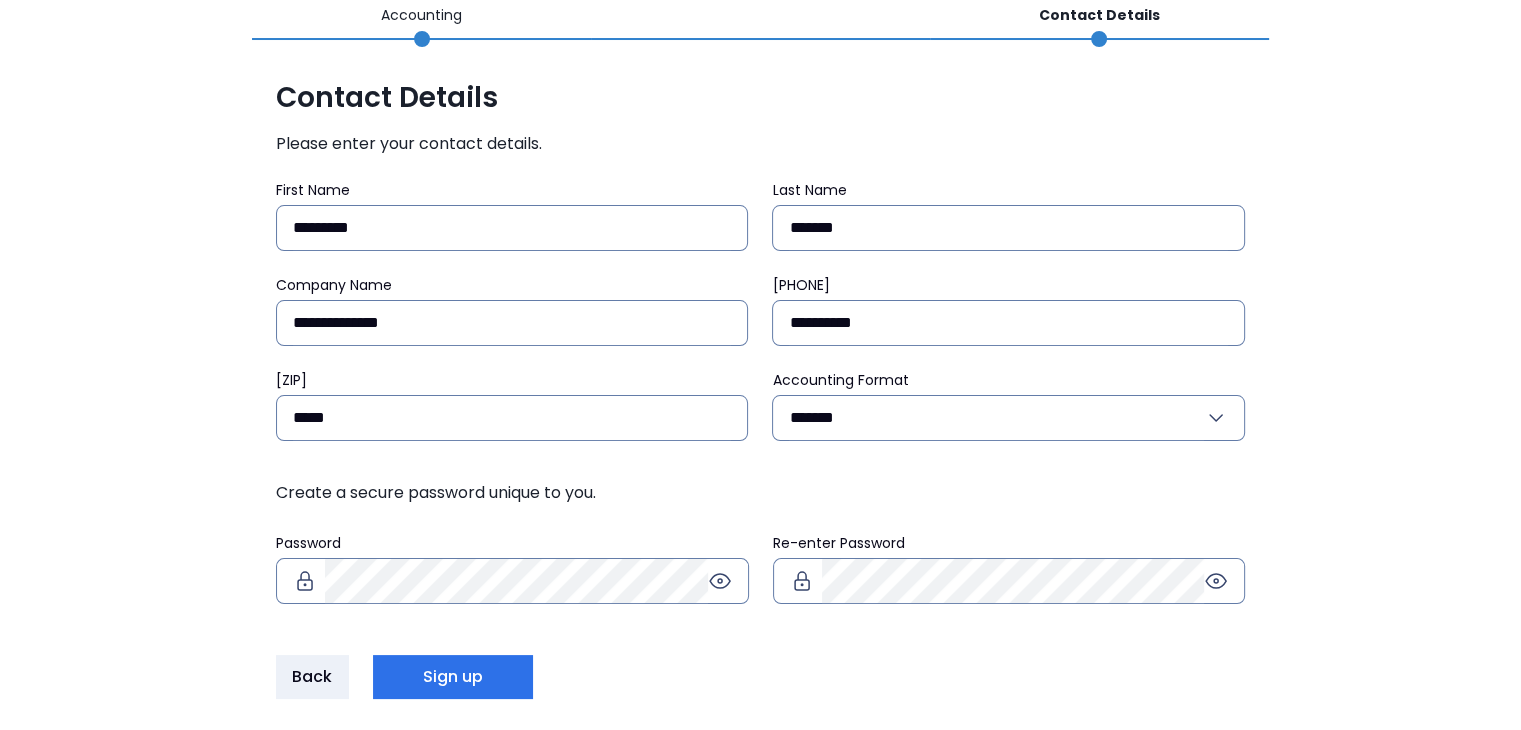 click on "Create a secure password unique to you." at bounding box center (760, 493) 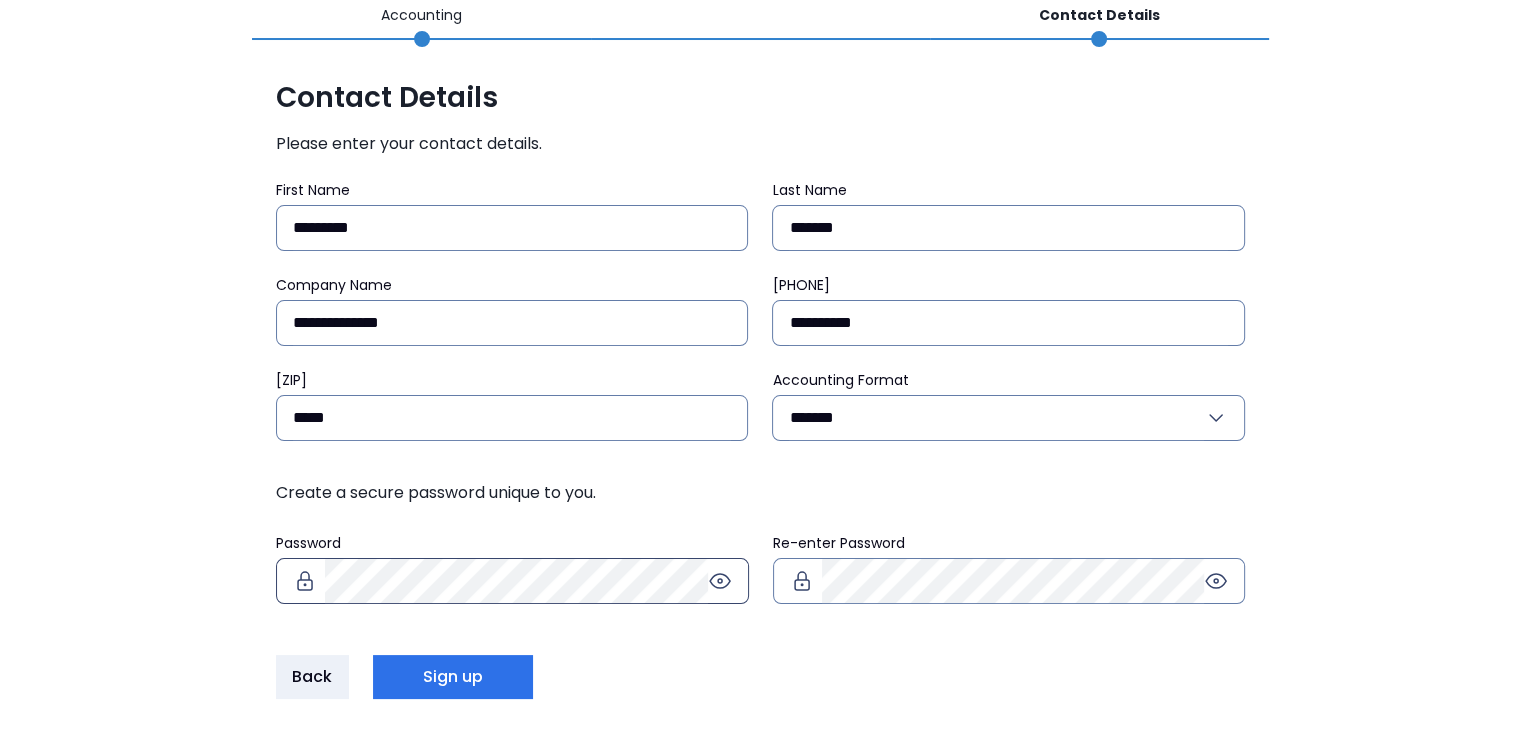 click 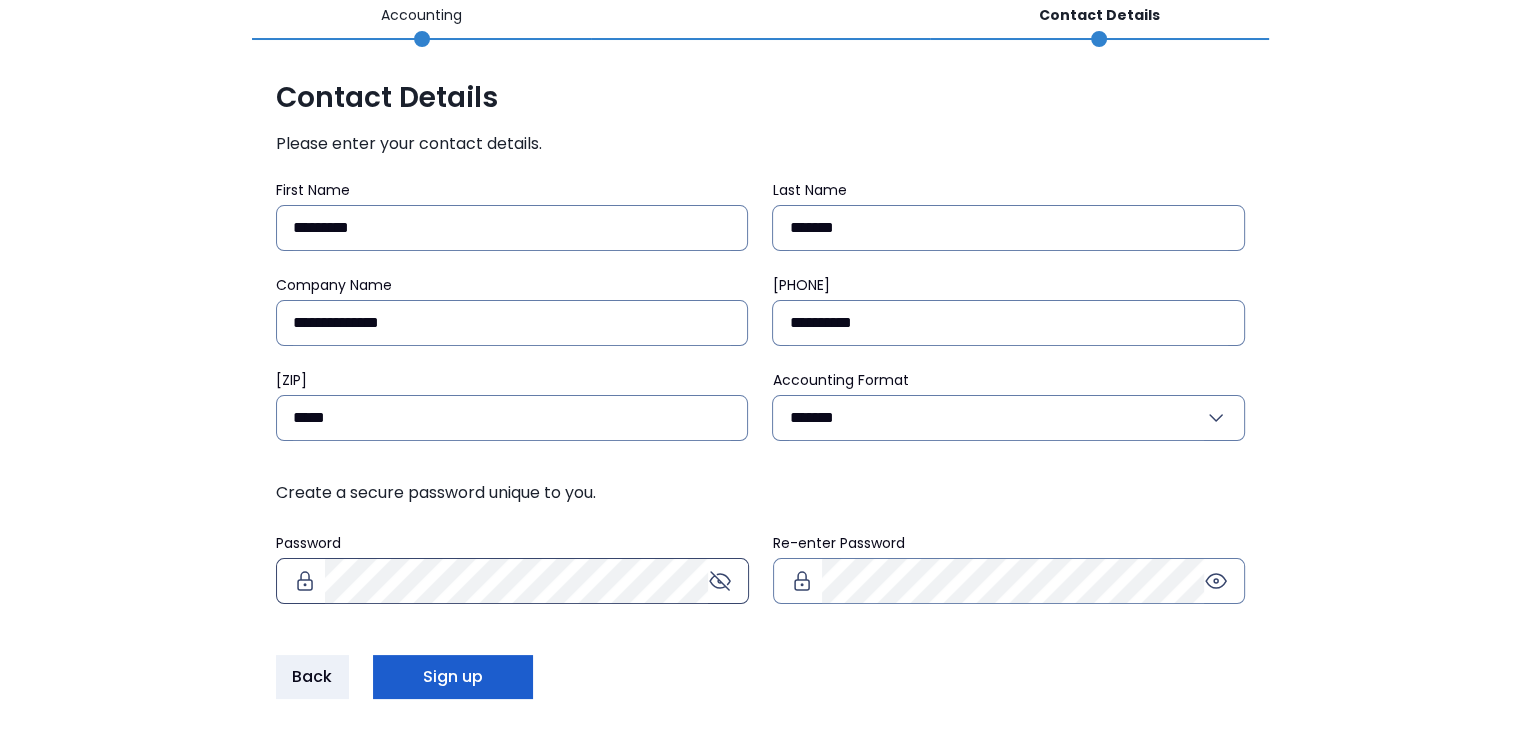 click on "Sign up" at bounding box center (453, 677) 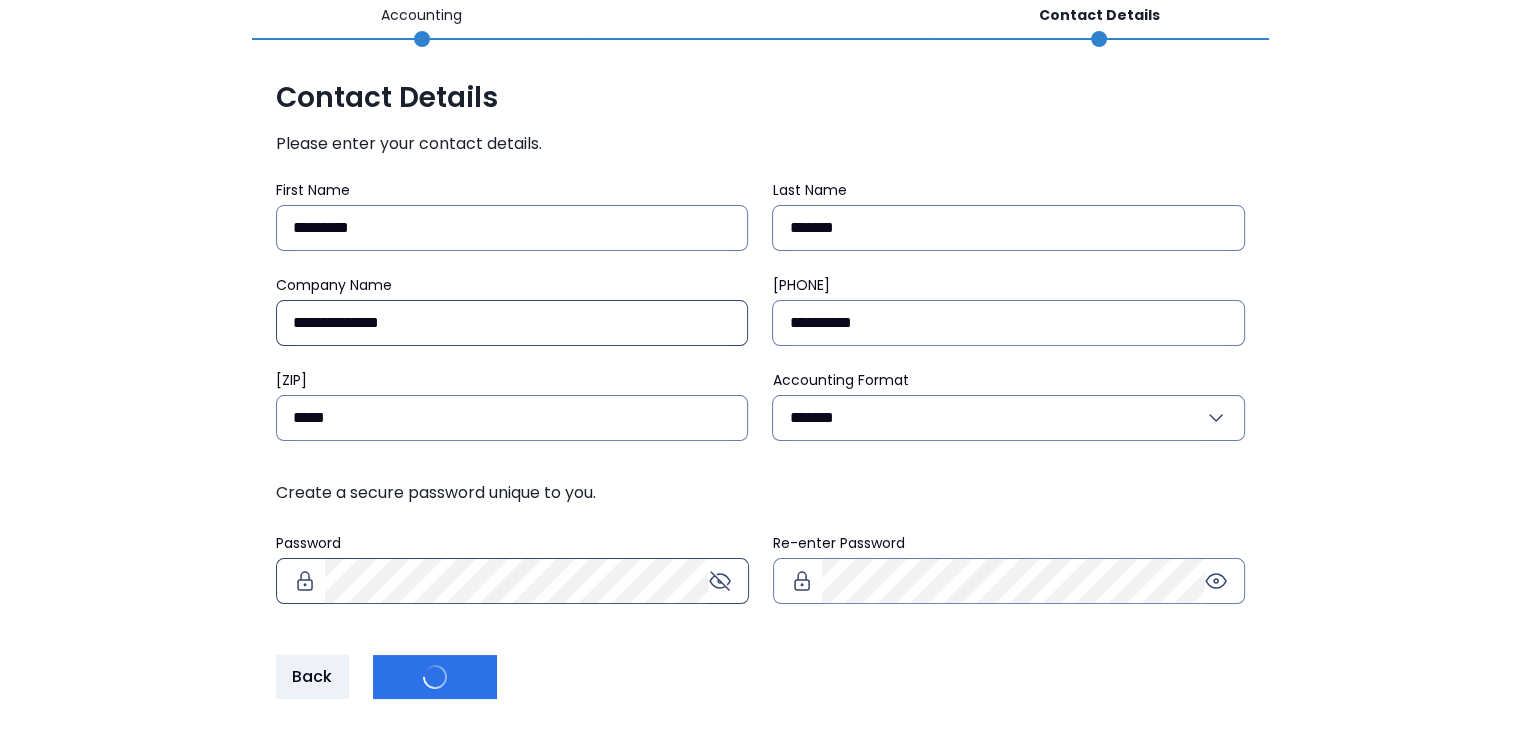scroll, scrollTop: 0, scrollLeft: 0, axis: both 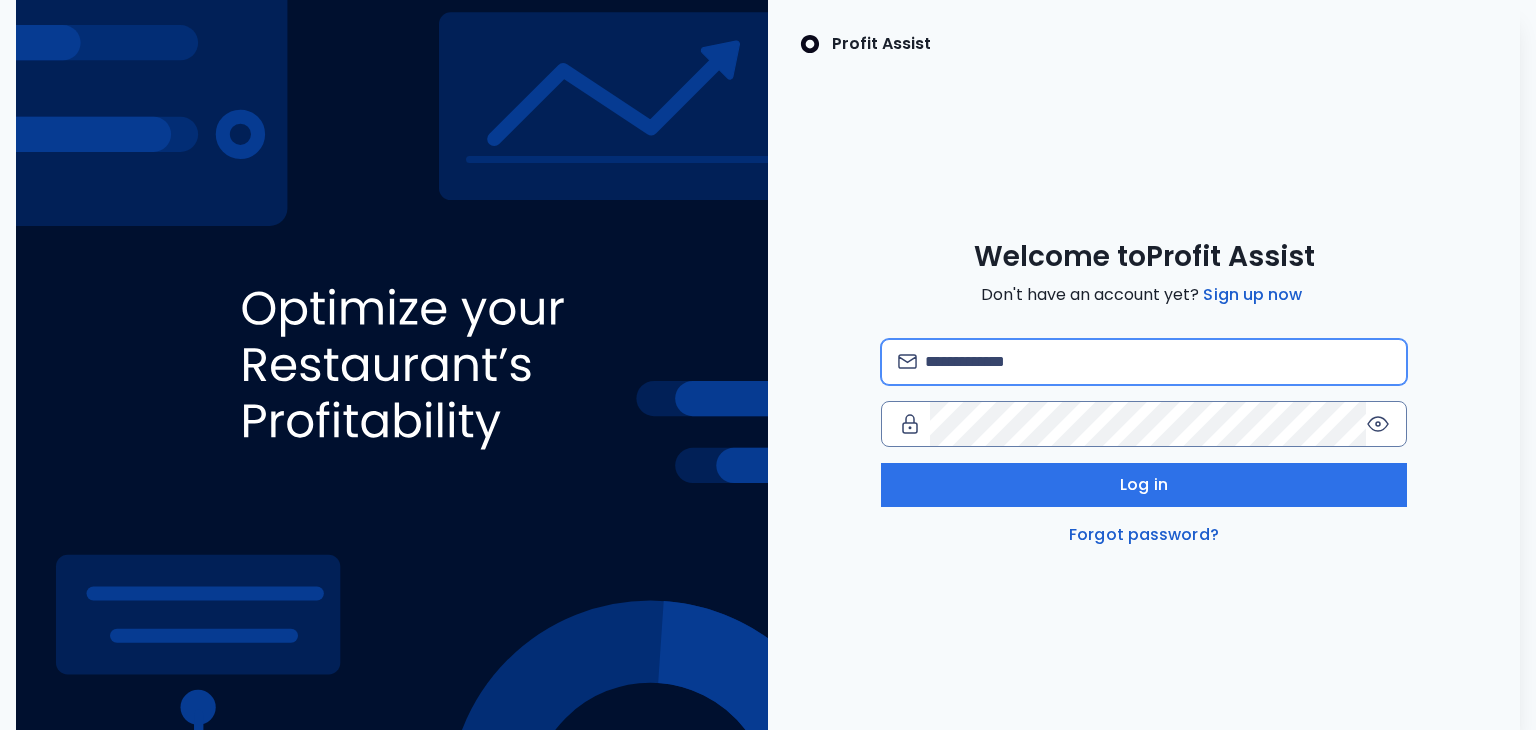 click at bounding box center [1158, 362] 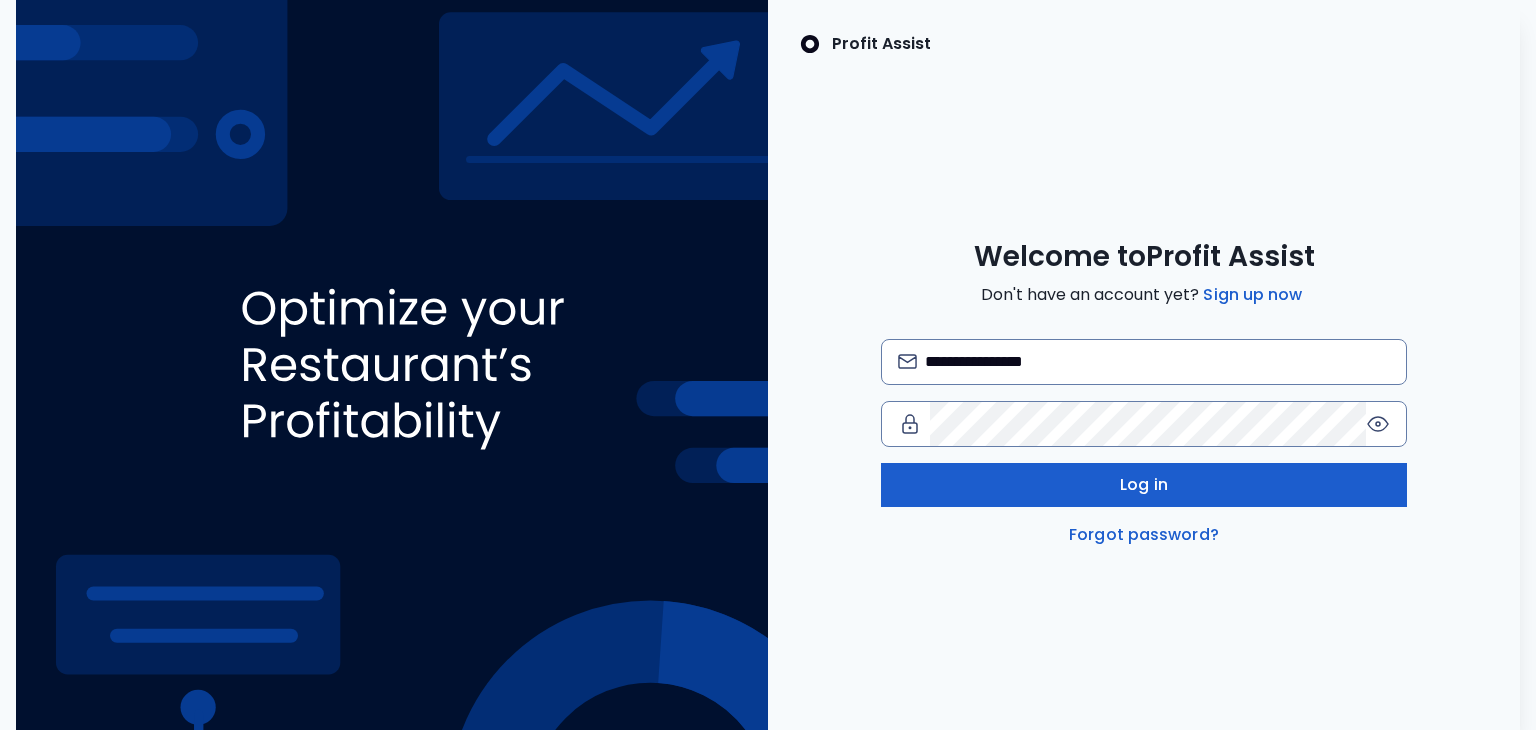 click on "Log in" at bounding box center (1144, 485) 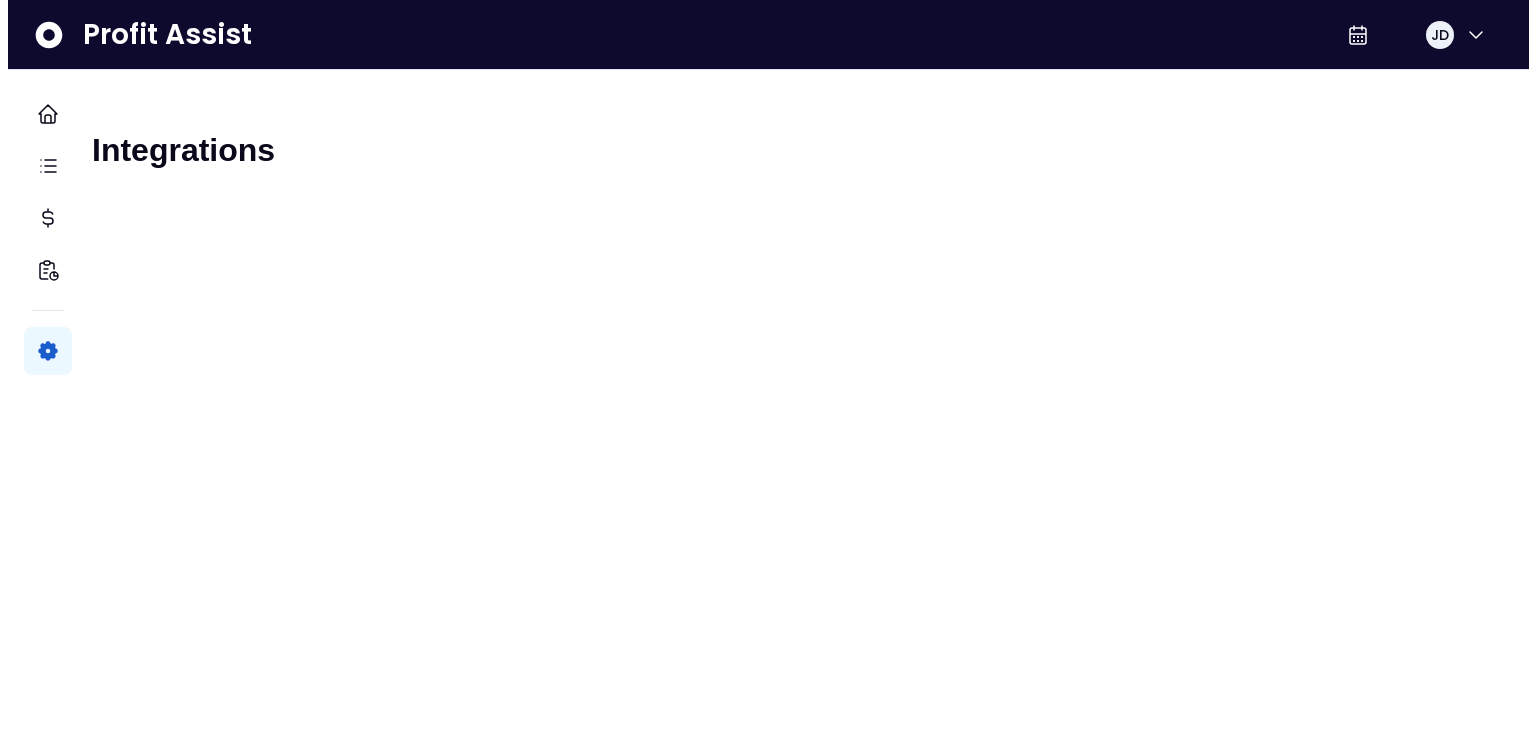 scroll, scrollTop: 0, scrollLeft: 0, axis: both 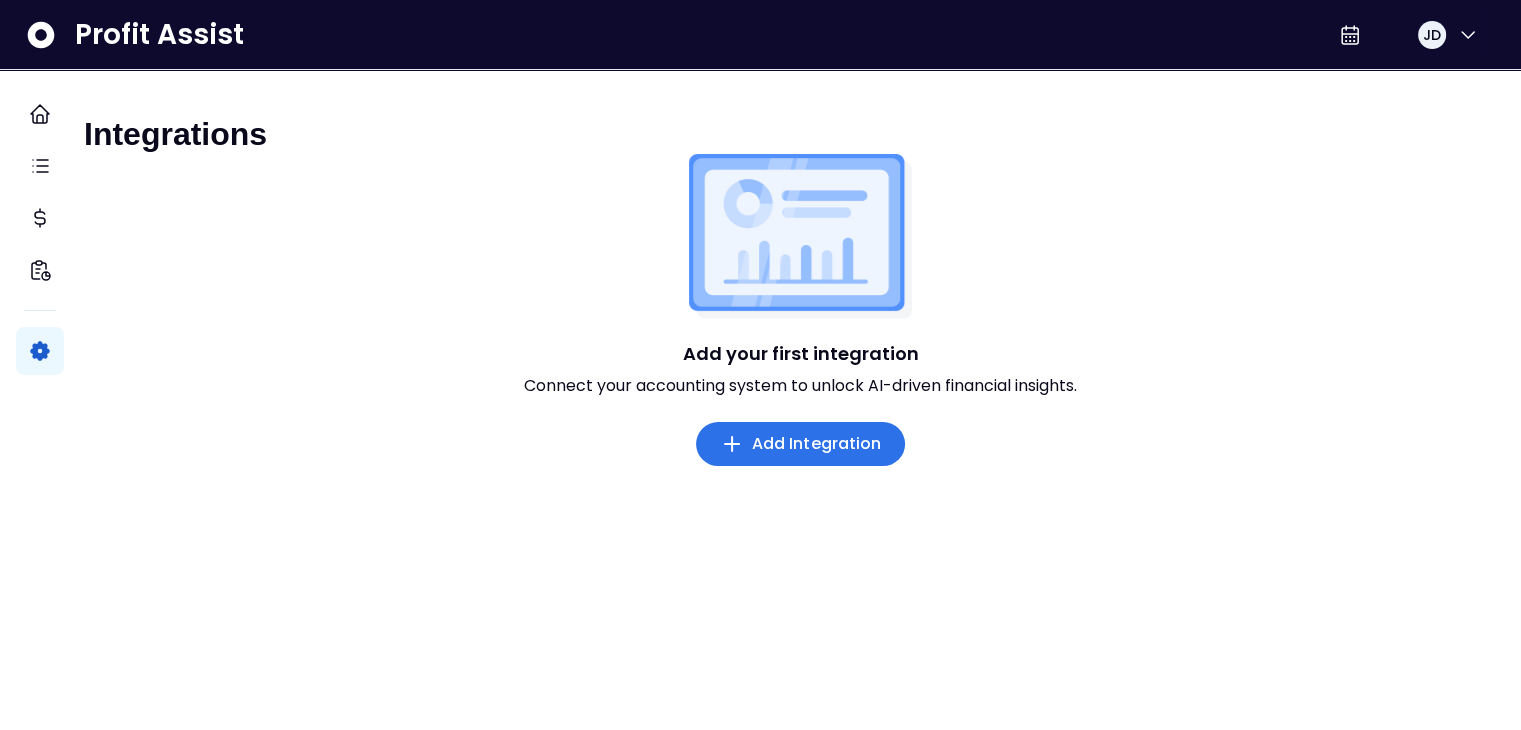 click on "Add Integration" at bounding box center [817, 444] 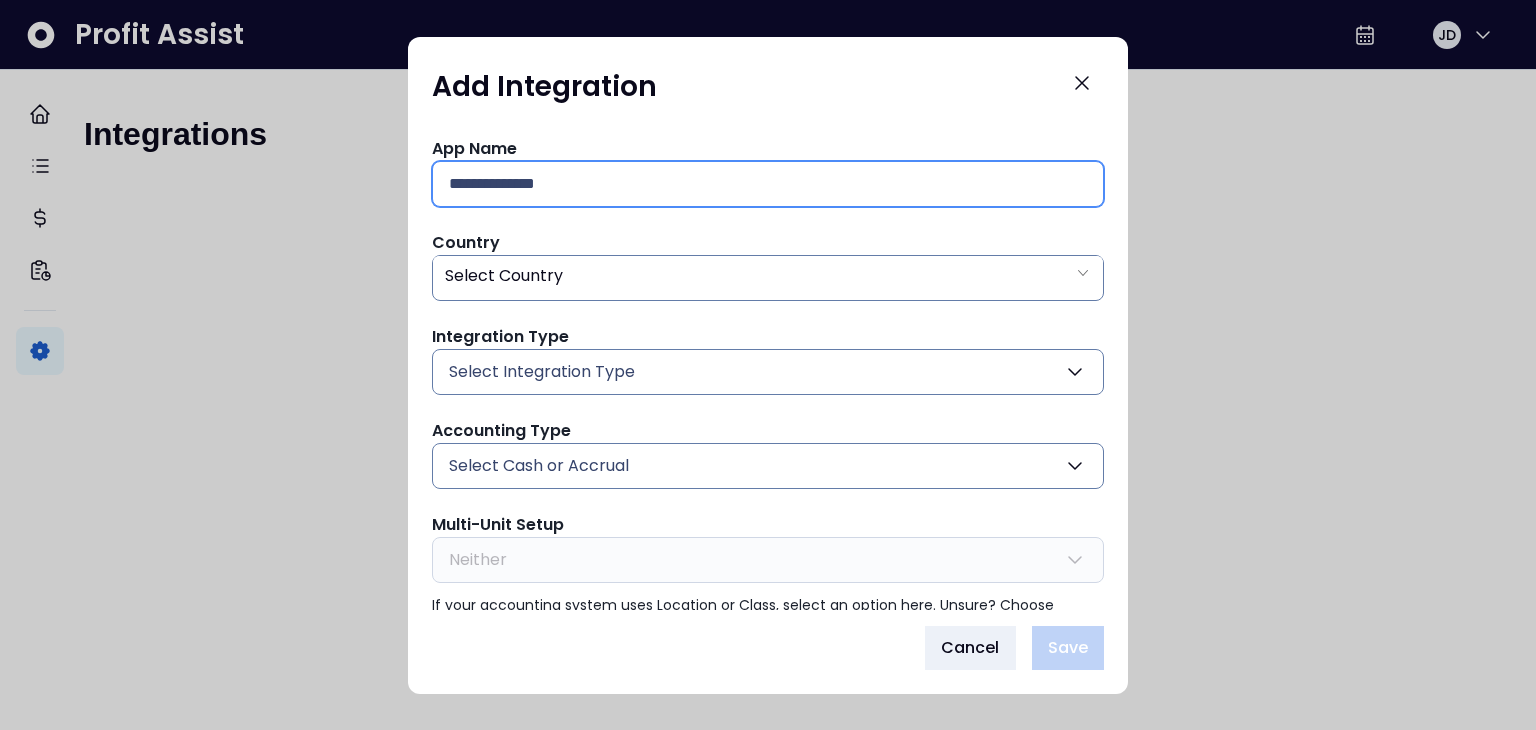 click at bounding box center (768, 184) 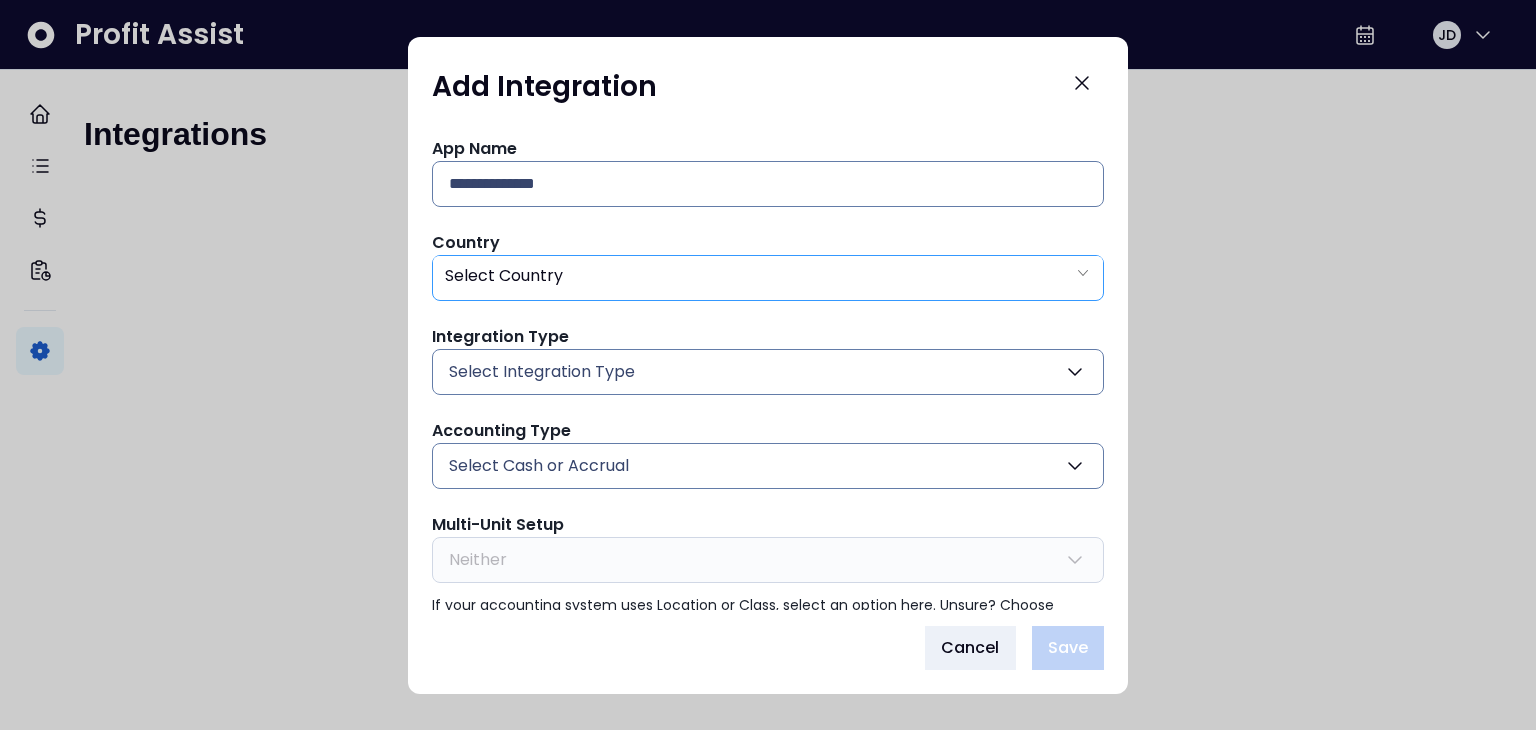 click on "Select Country" at bounding box center [504, 276] 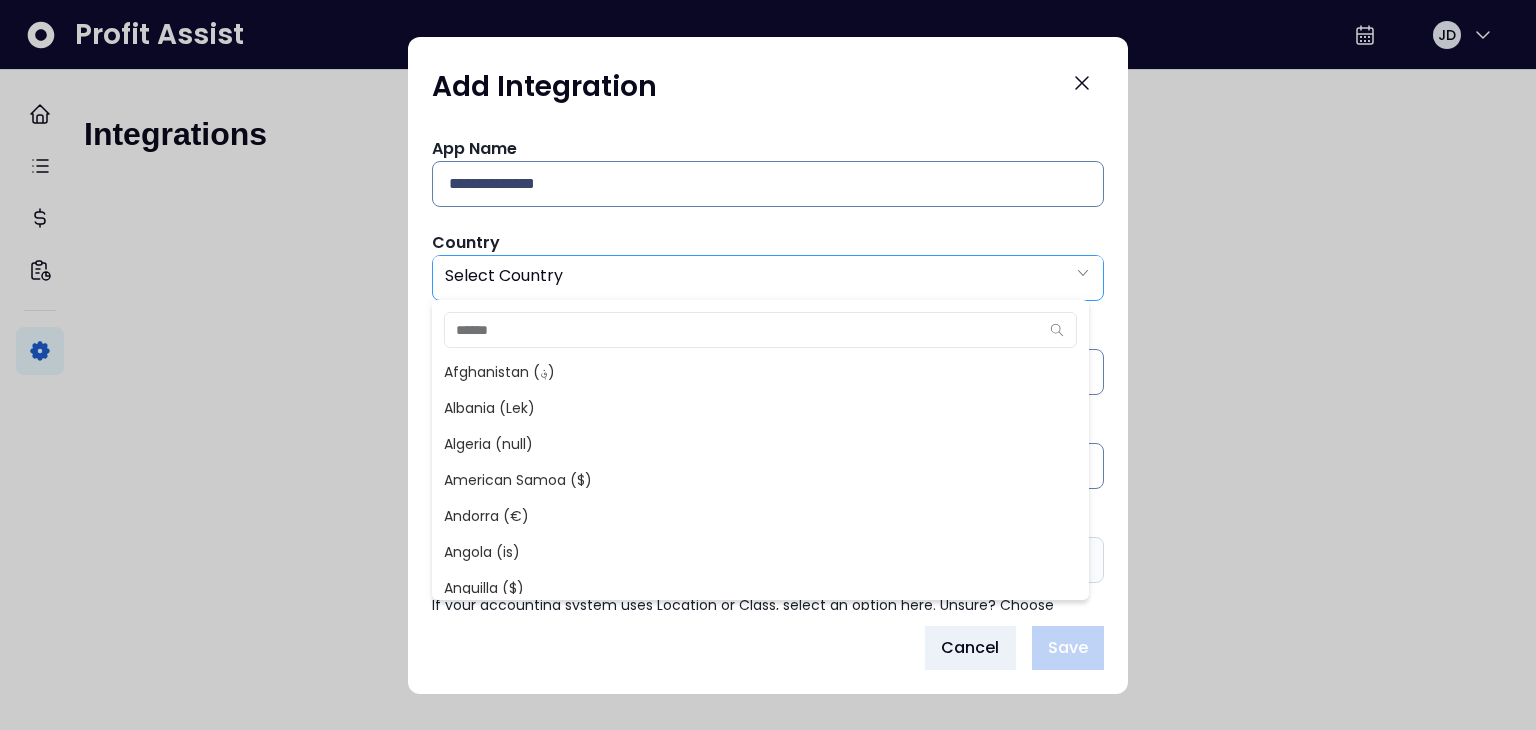 click on "Select Country" at bounding box center (504, 276) 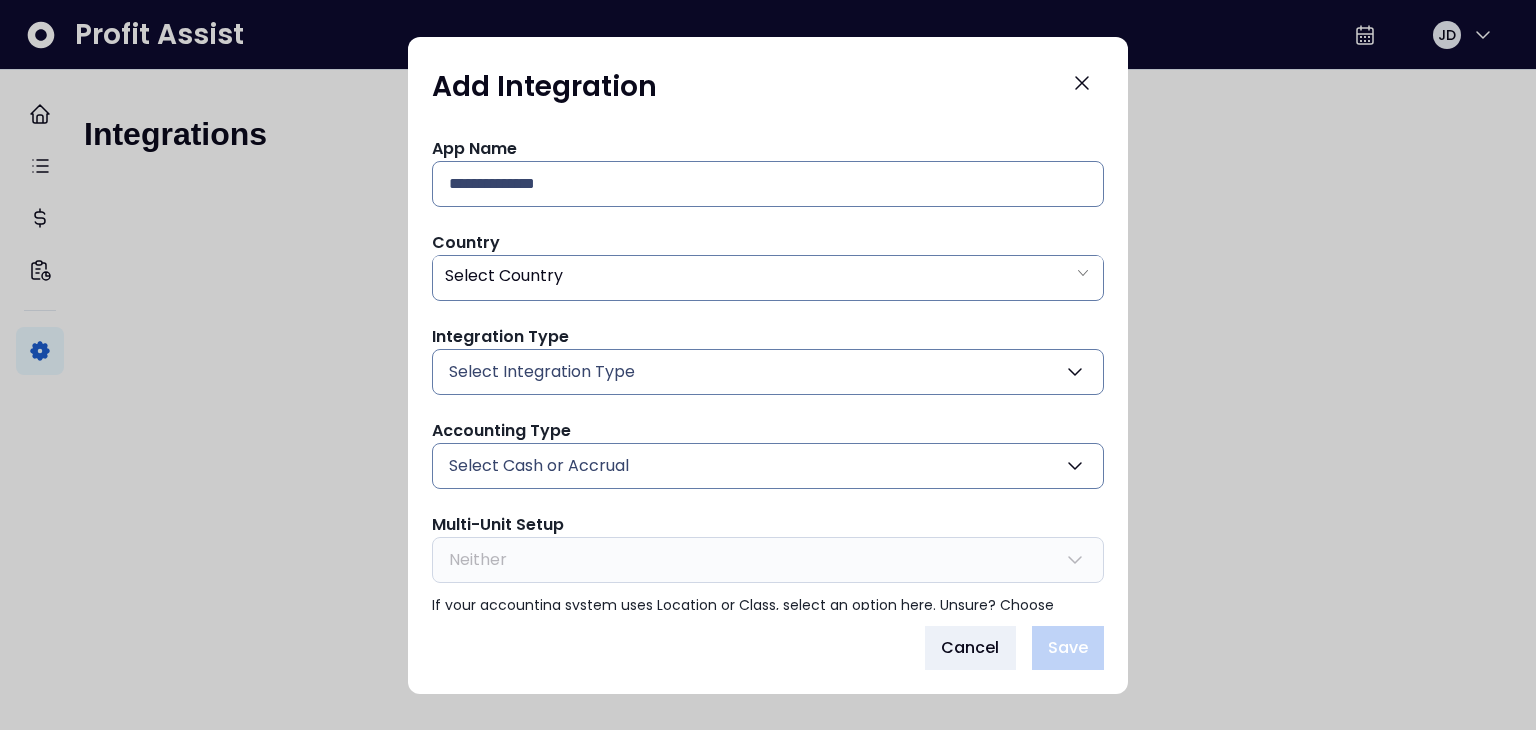 click on "Select Integration Type" at bounding box center [542, 372] 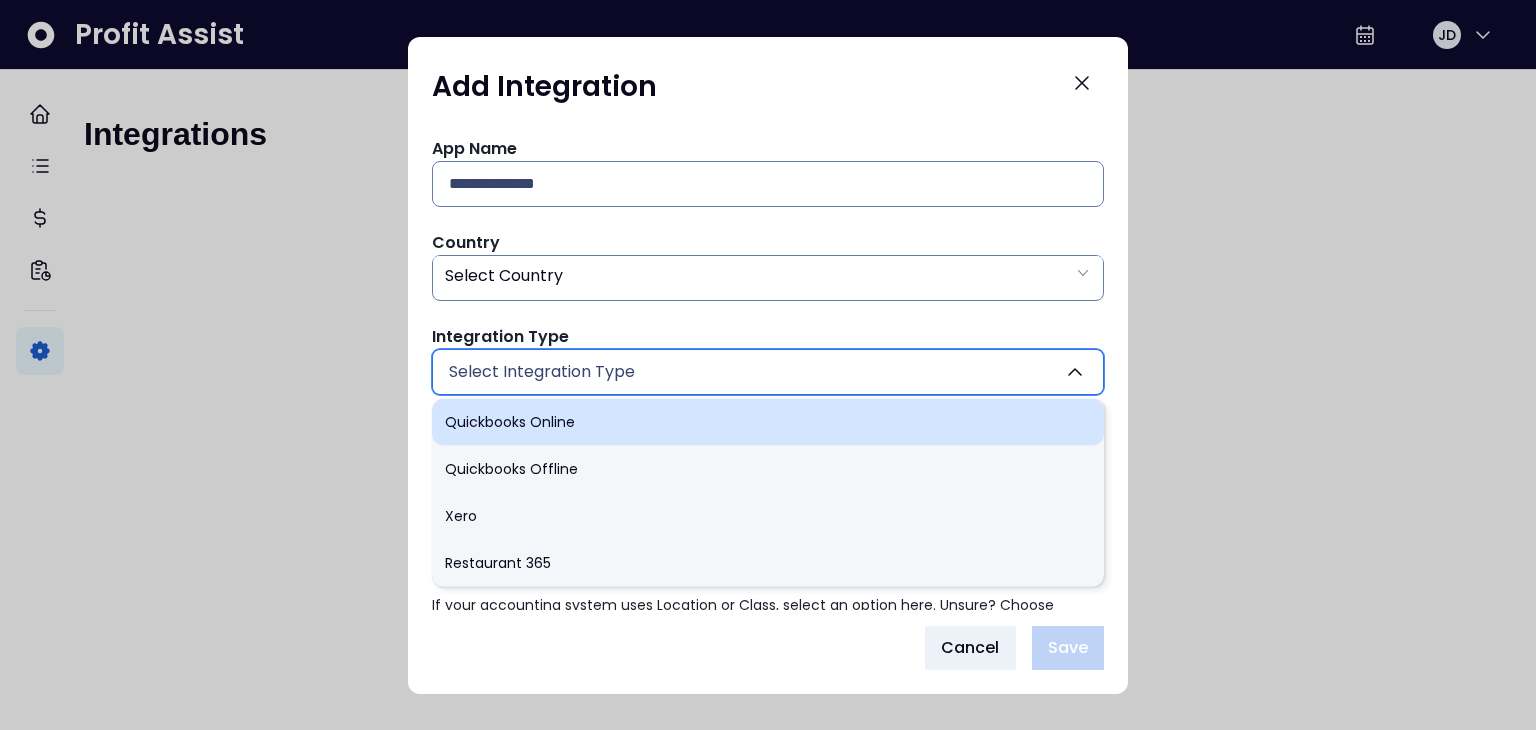 click on "Quickbooks Online" at bounding box center (768, 421) 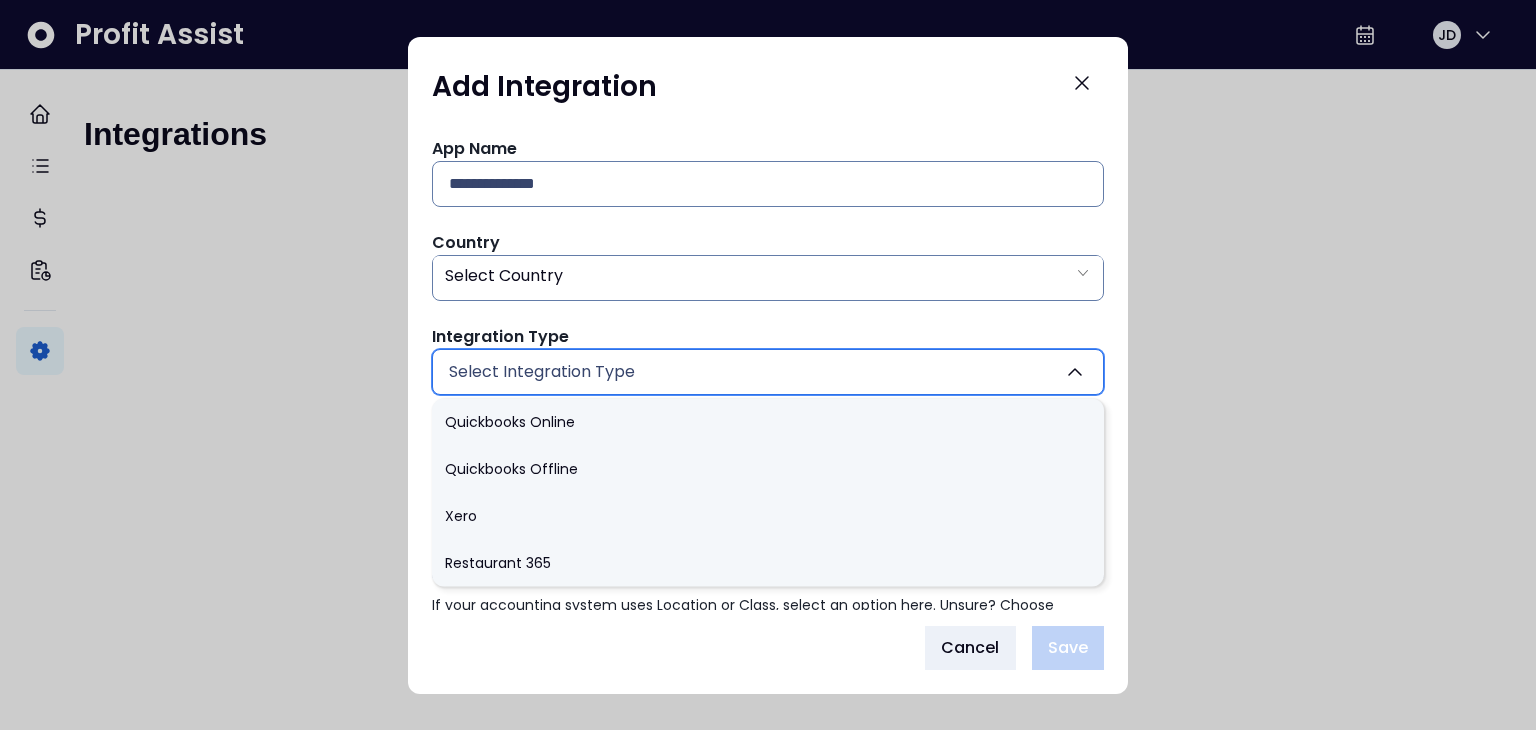 type on "******" 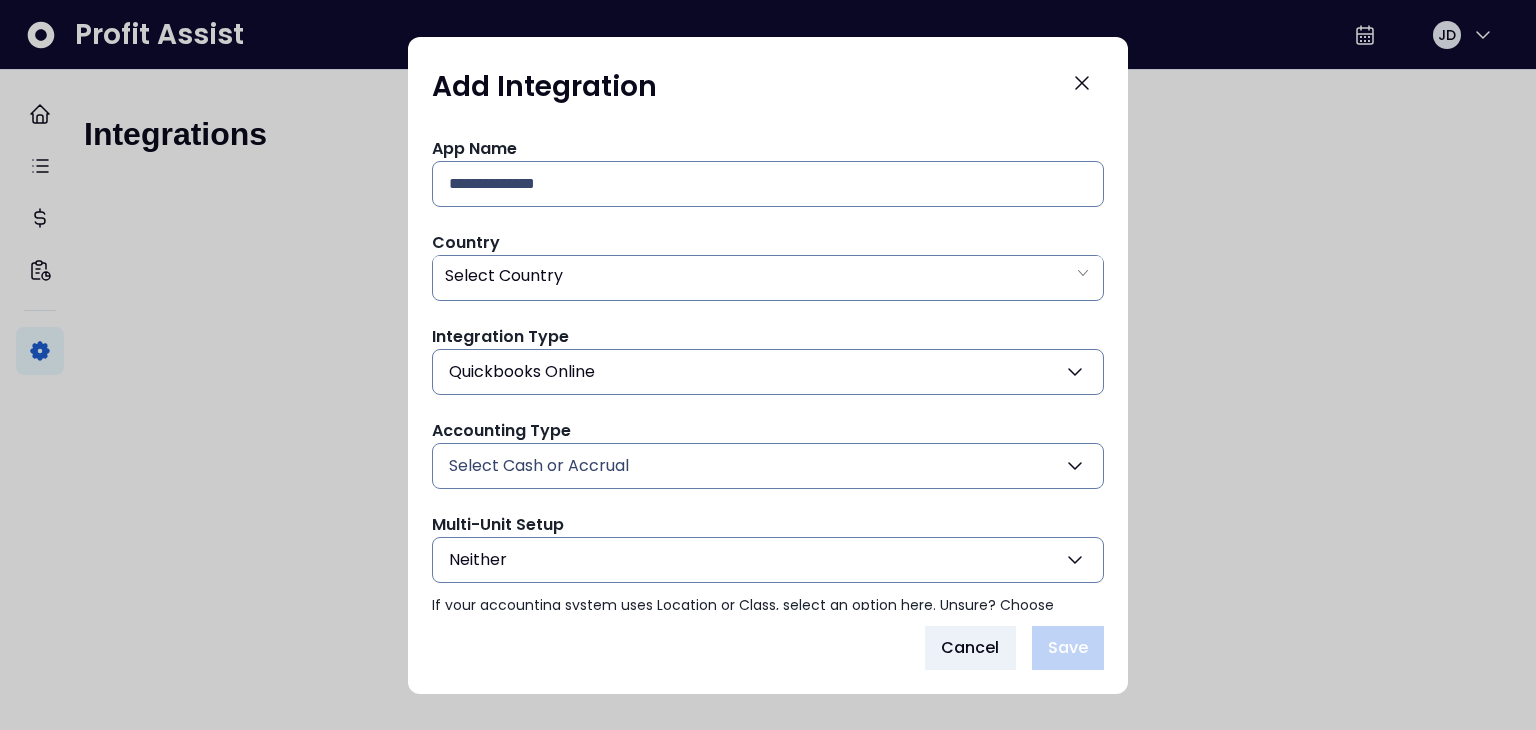 click on "Select Cash or Accrual" at bounding box center (539, 466) 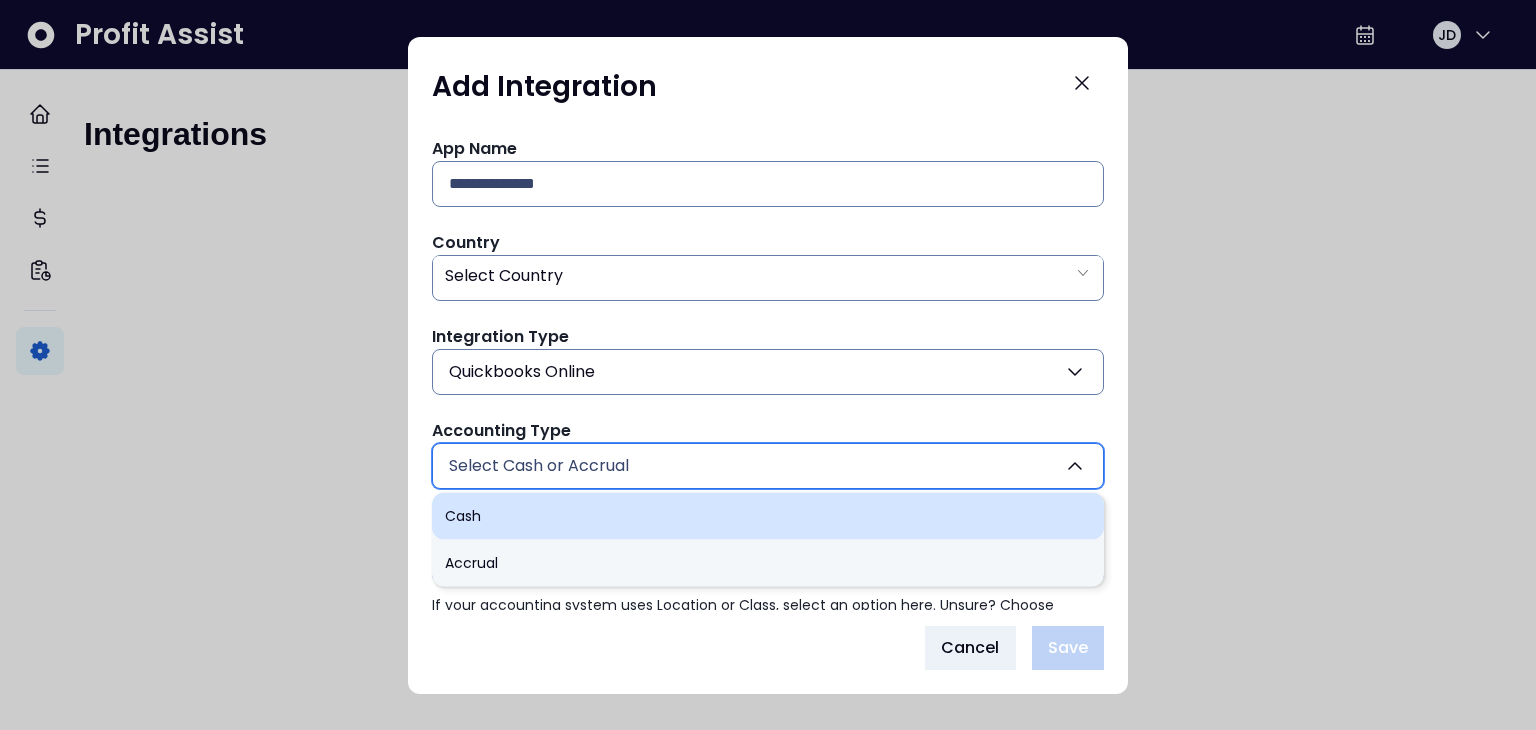 click on "Cash" at bounding box center [768, 515] 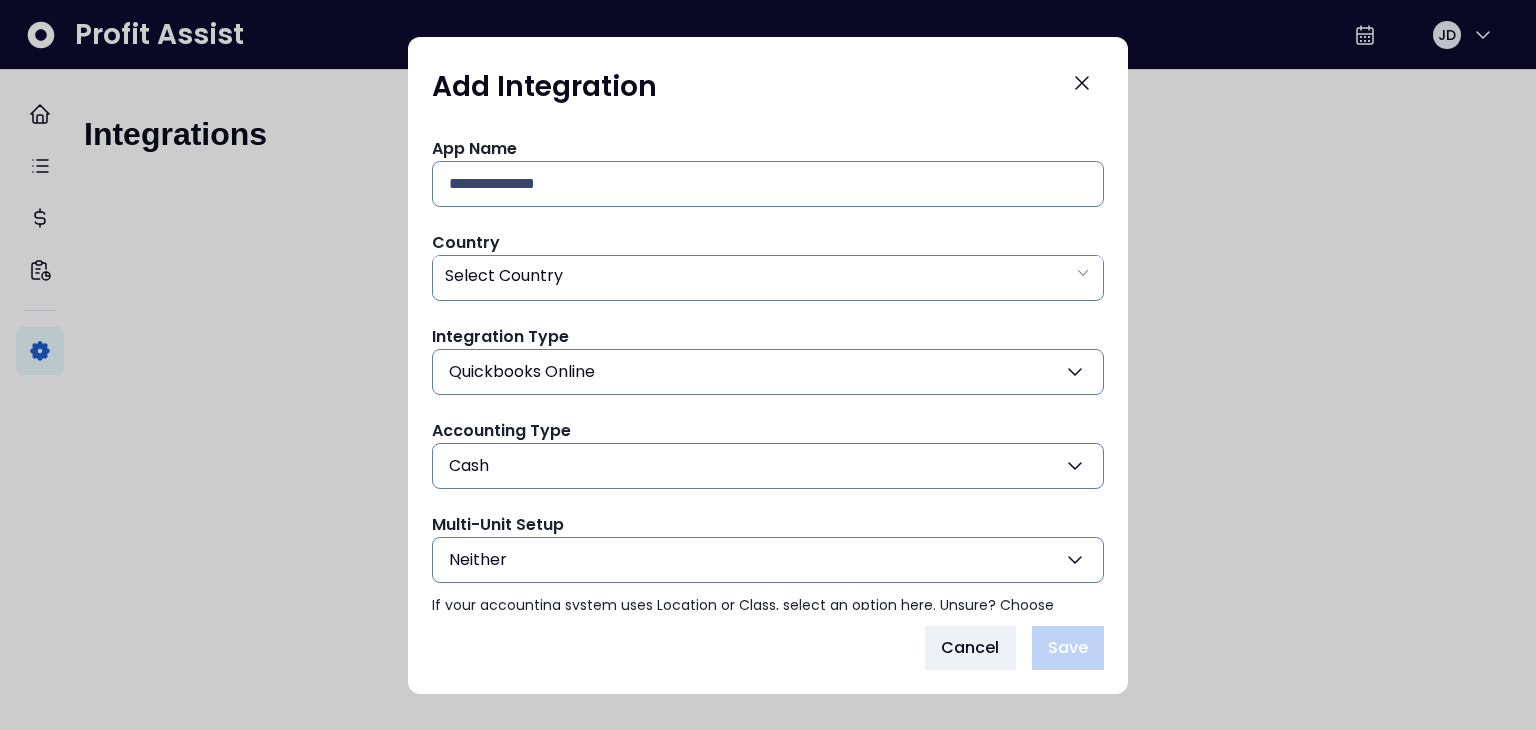 scroll, scrollTop: 41, scrollLeft: 0, axis: vertical 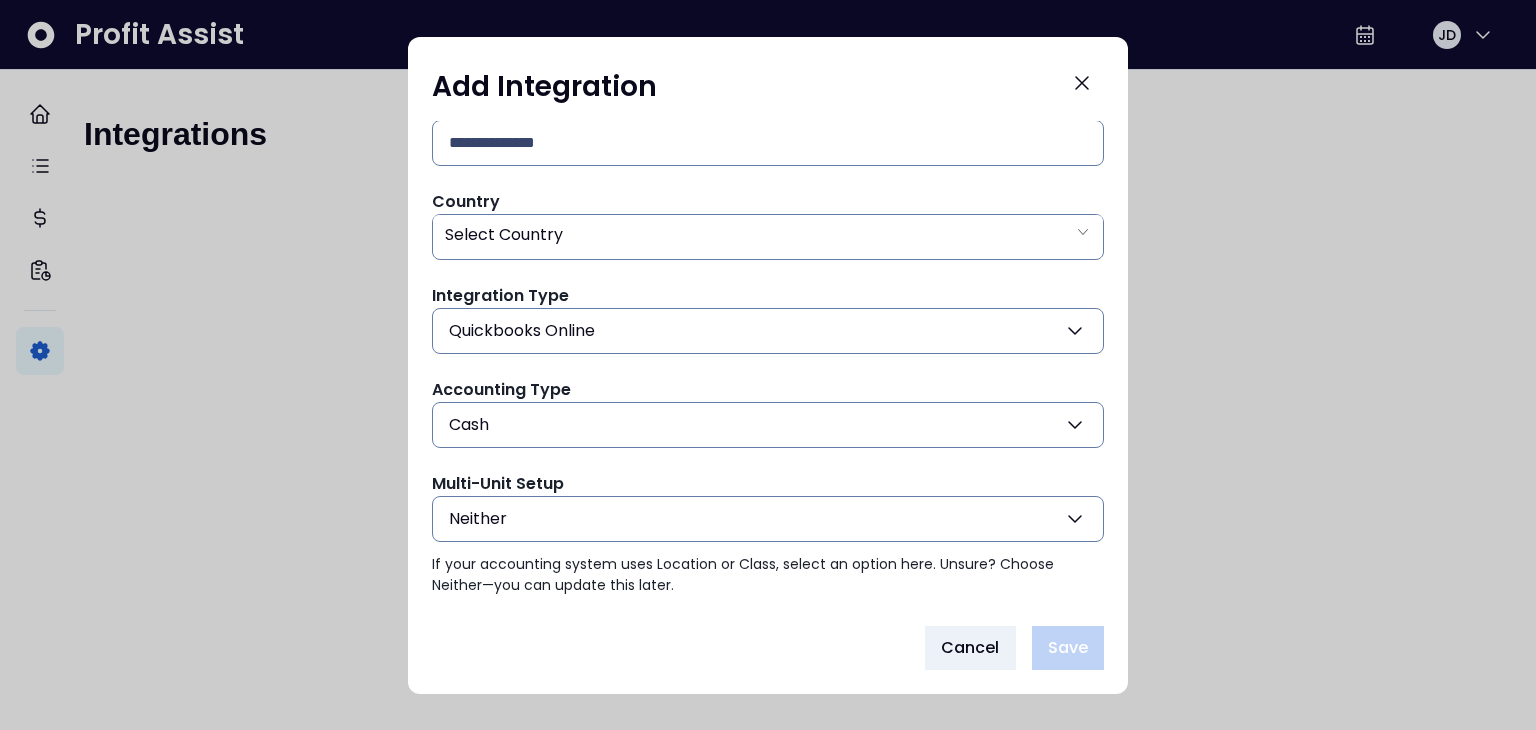 click on "Neither" at bounding box center [768, 519] 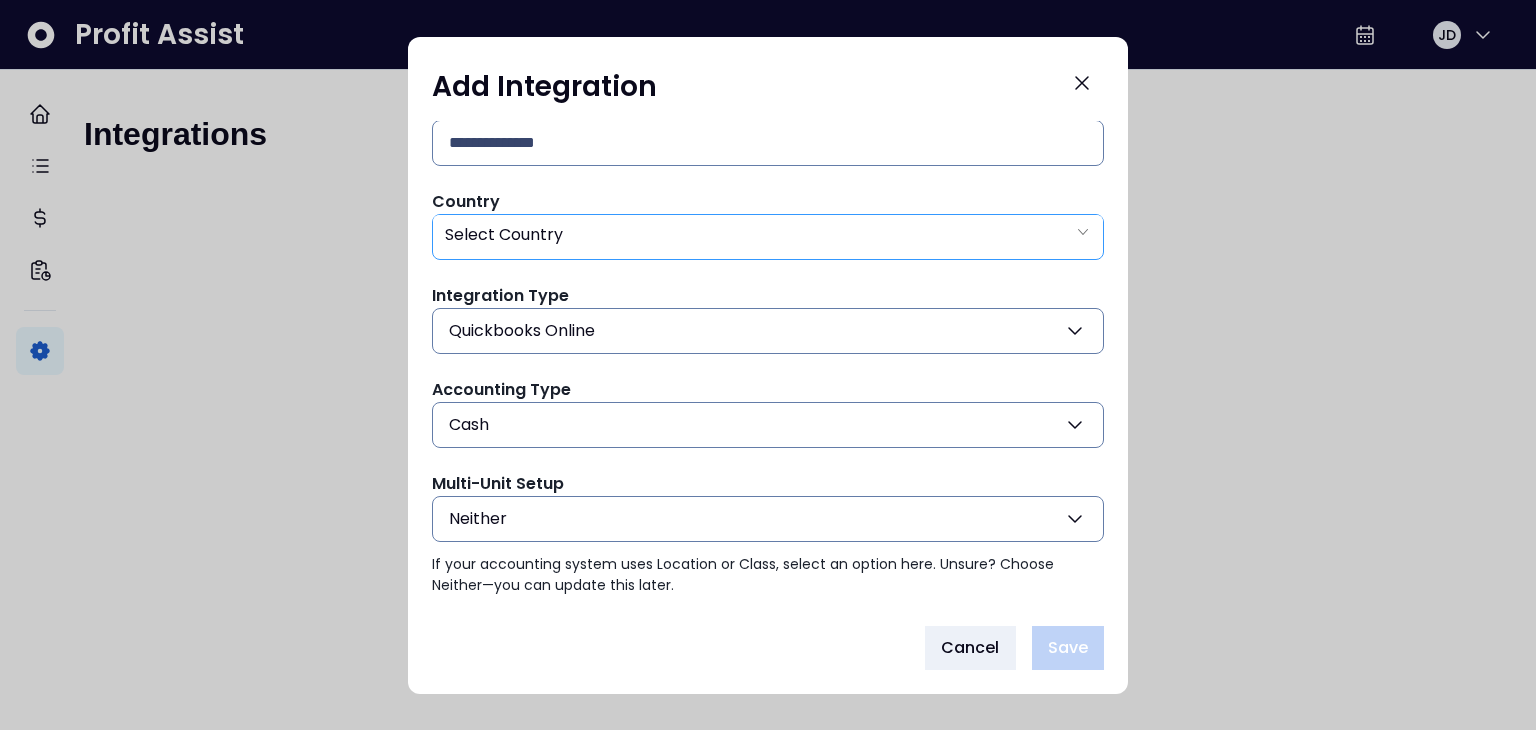 click on "Select Country" at bounding box center (504, 234) 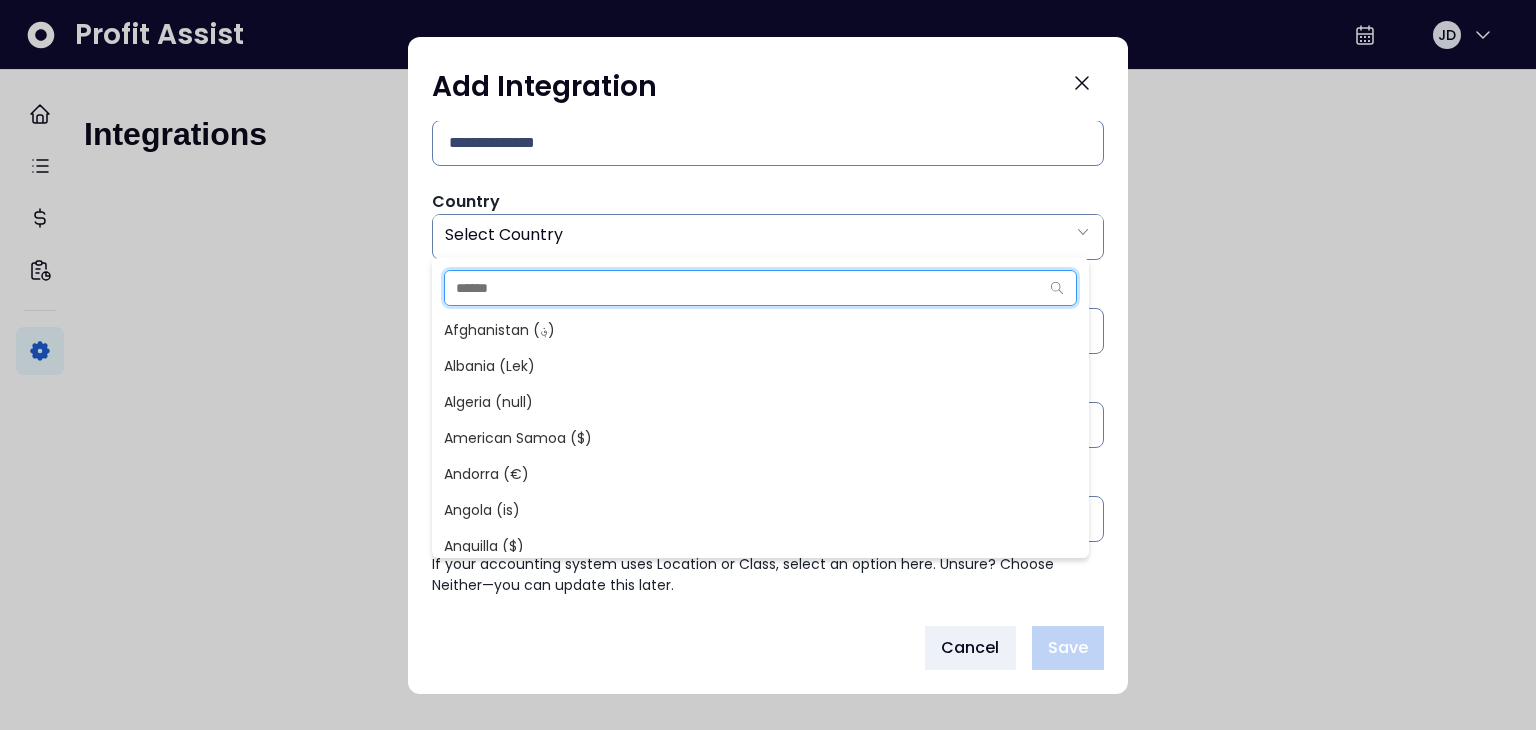 click at bounding box center [741, 288] 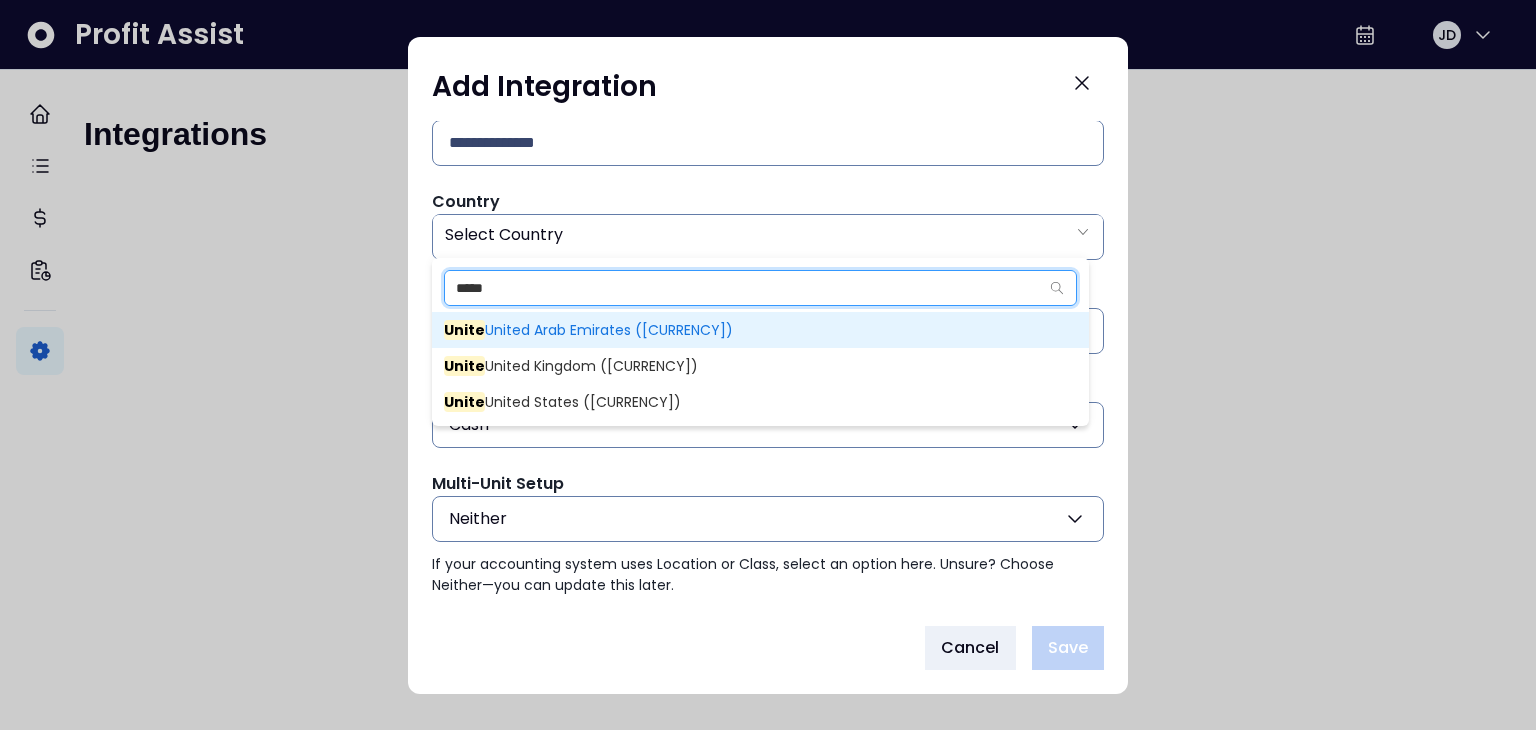 type on "*****" 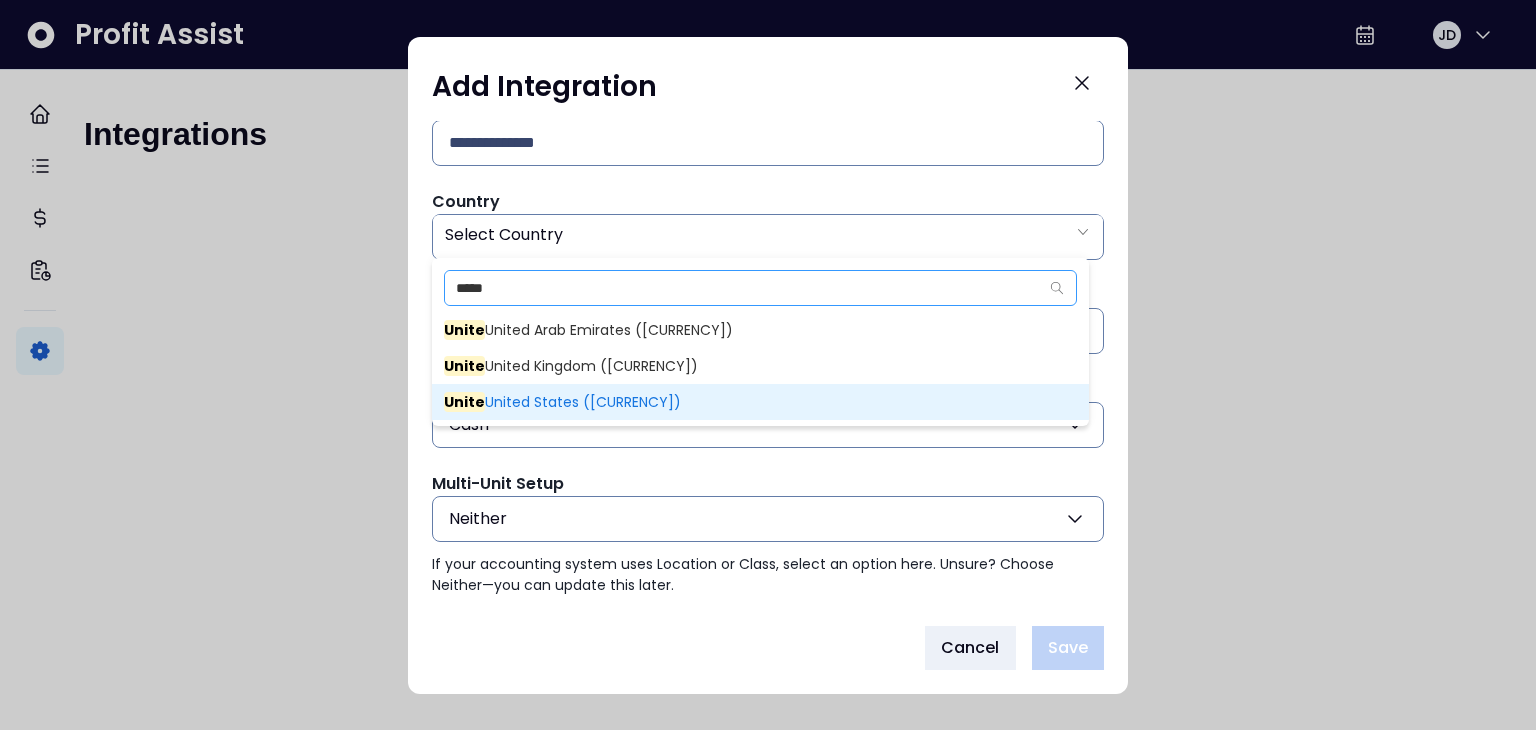 type on "**" 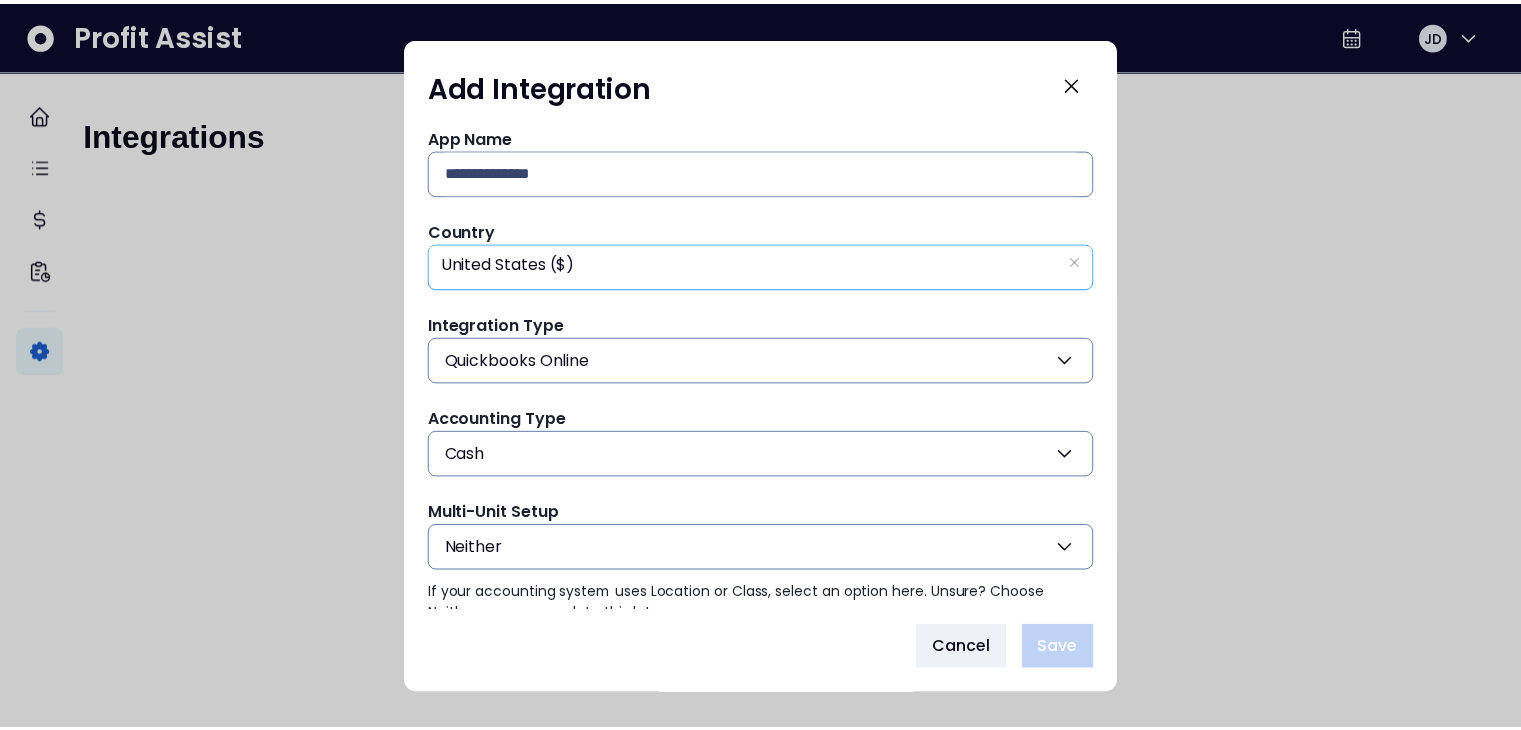 scroll, scrollTop: 0, scrollLeft: 0, axis: both 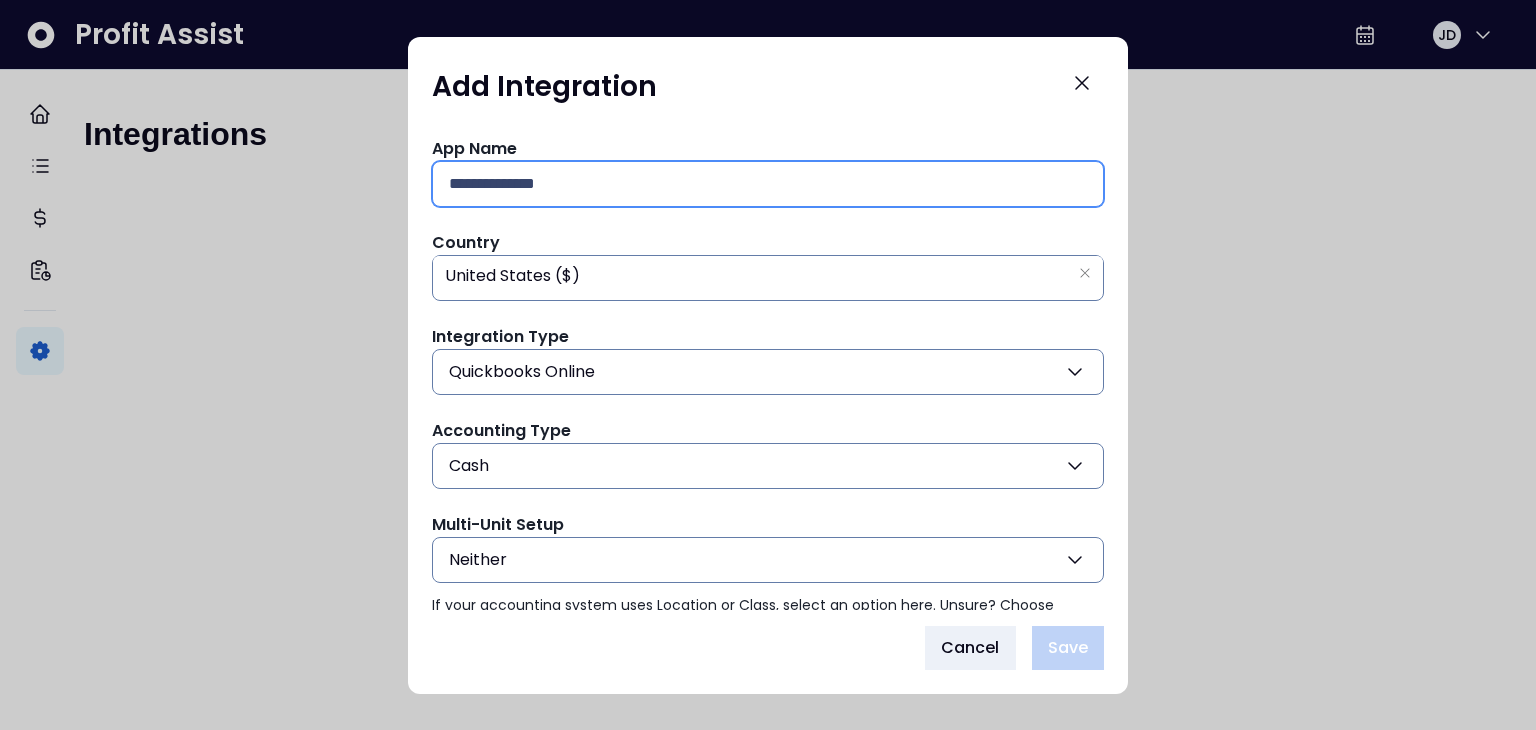 click at bounding box center [768, 184] 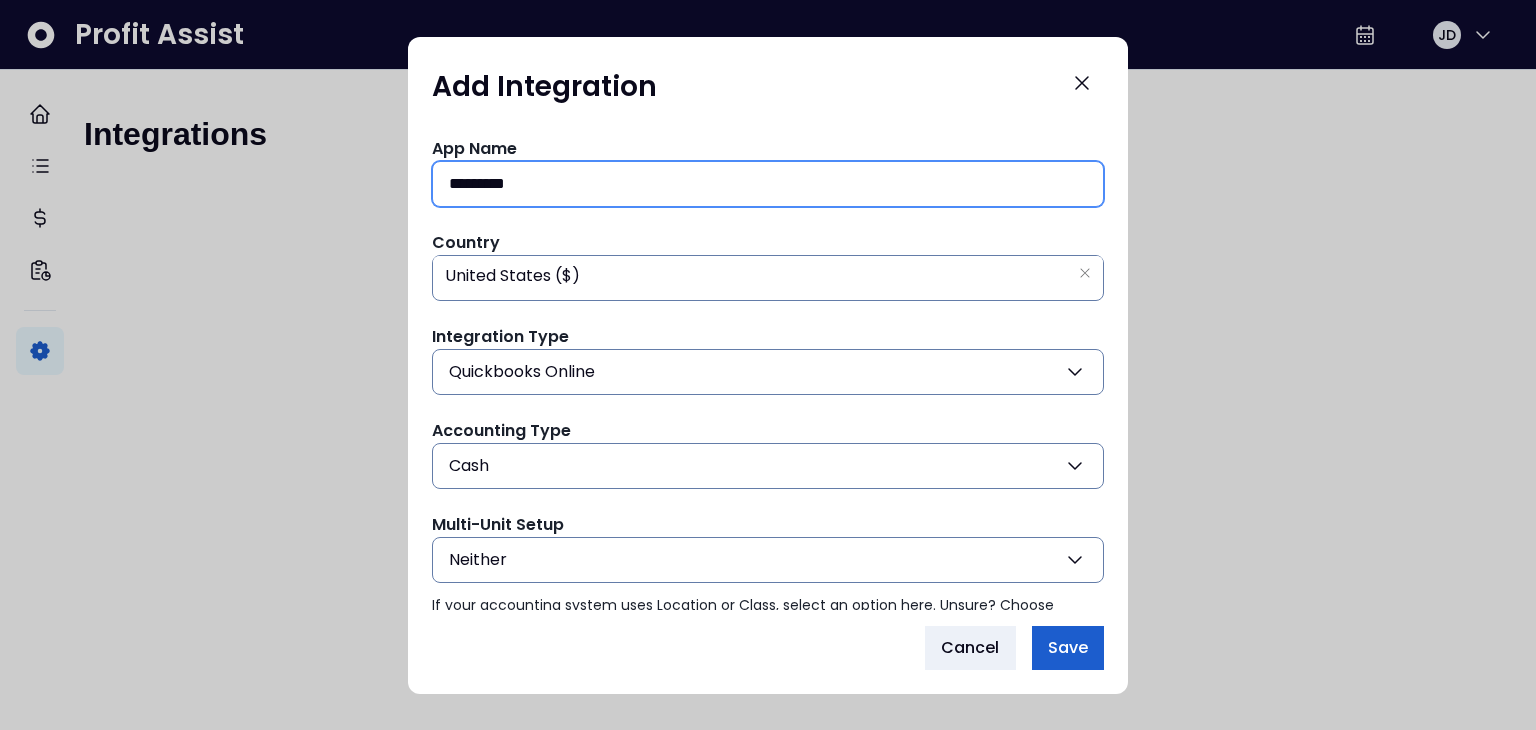 type on "*********" 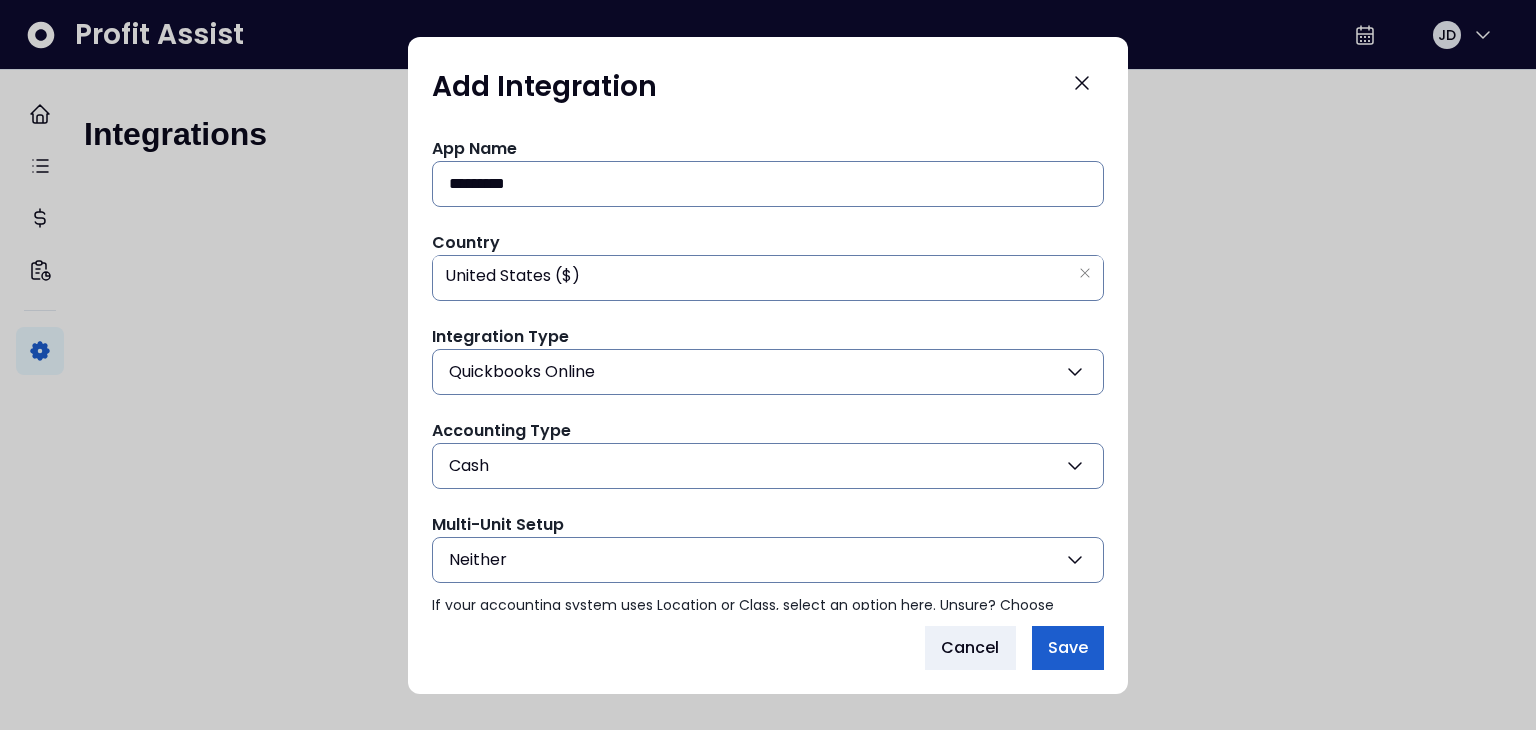click on "Save" at bounding box center [1068, 648] 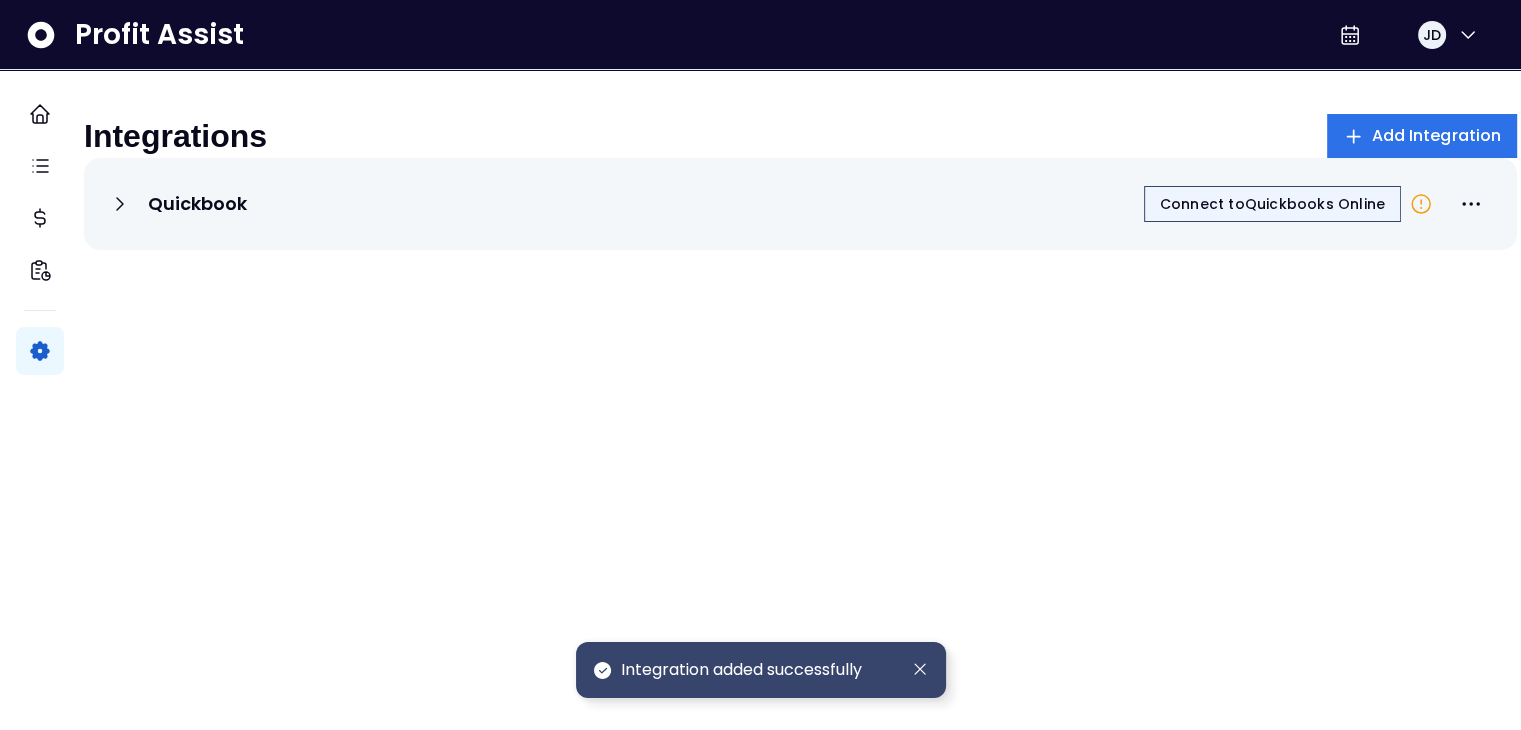 click on "Connect to  Quickbooks Online" at bounding box center (1272, 204) 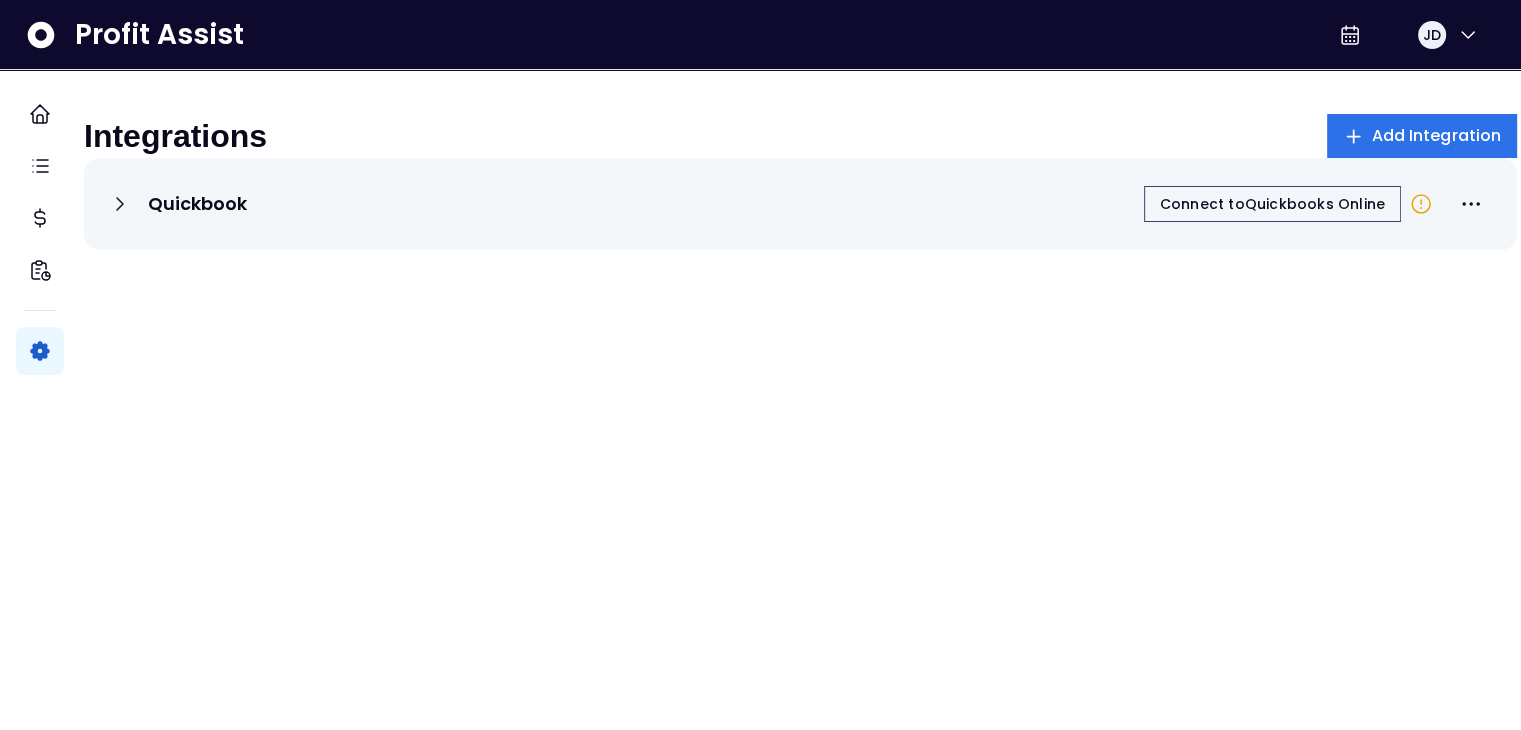 click 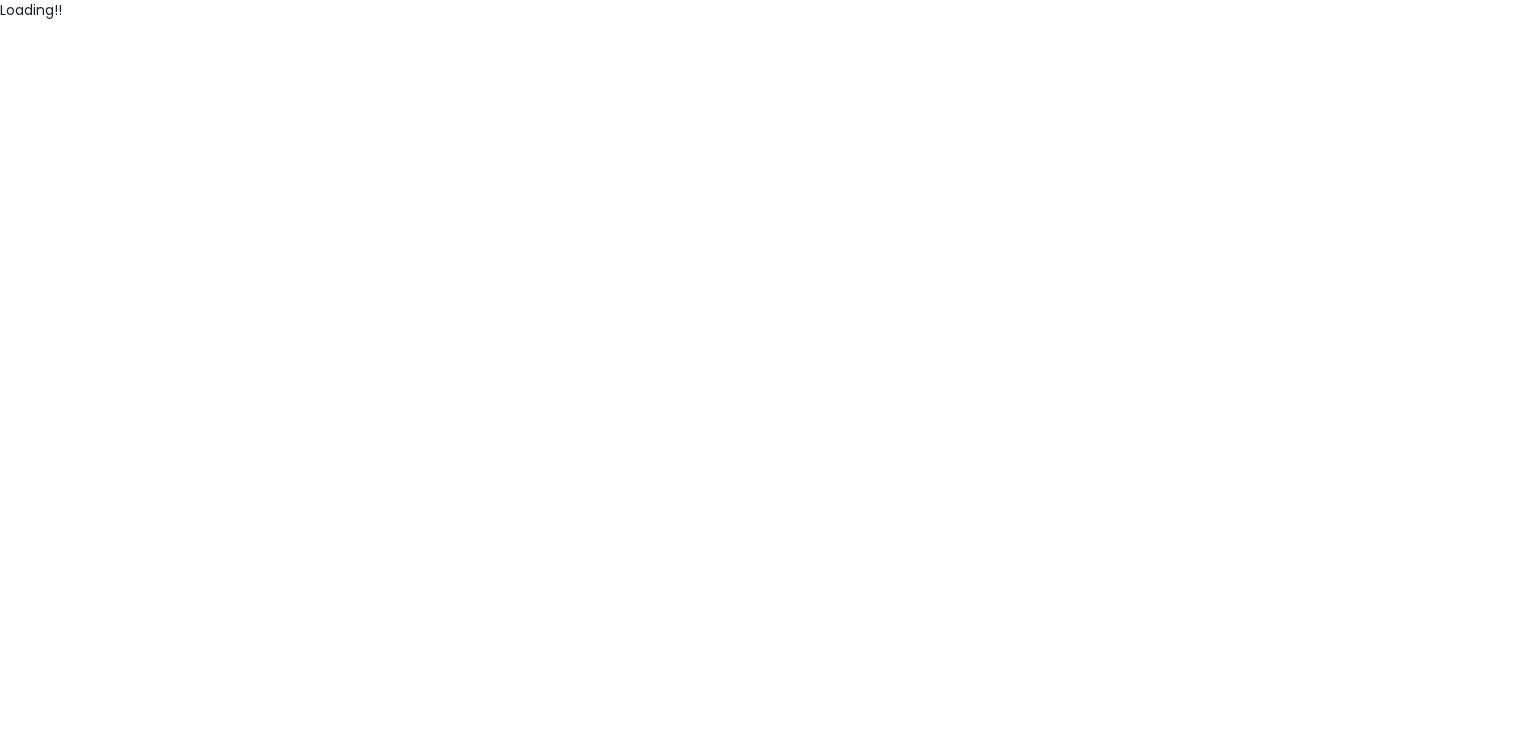 scroll, scrollTop: 0, scrollLeft: 0, axis: both 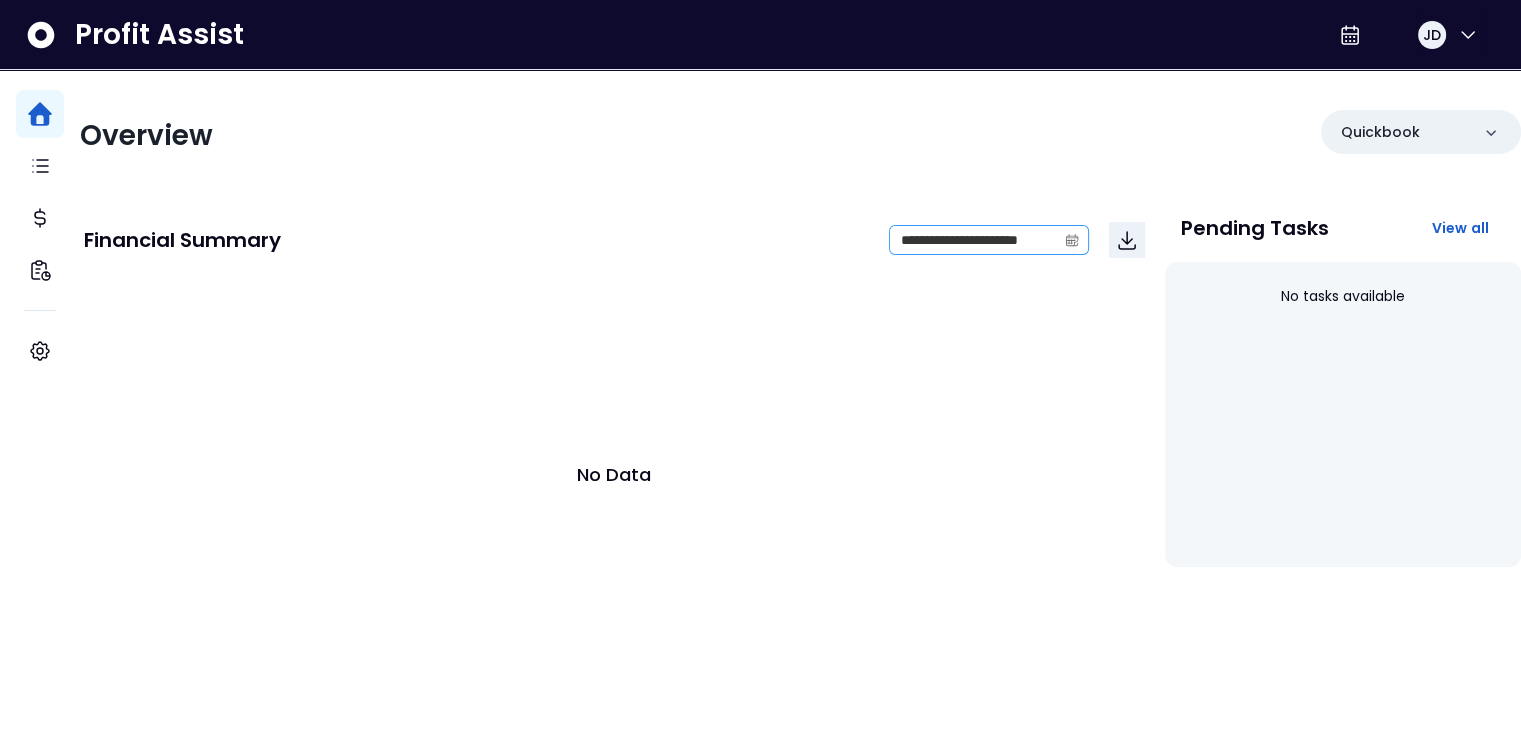 click 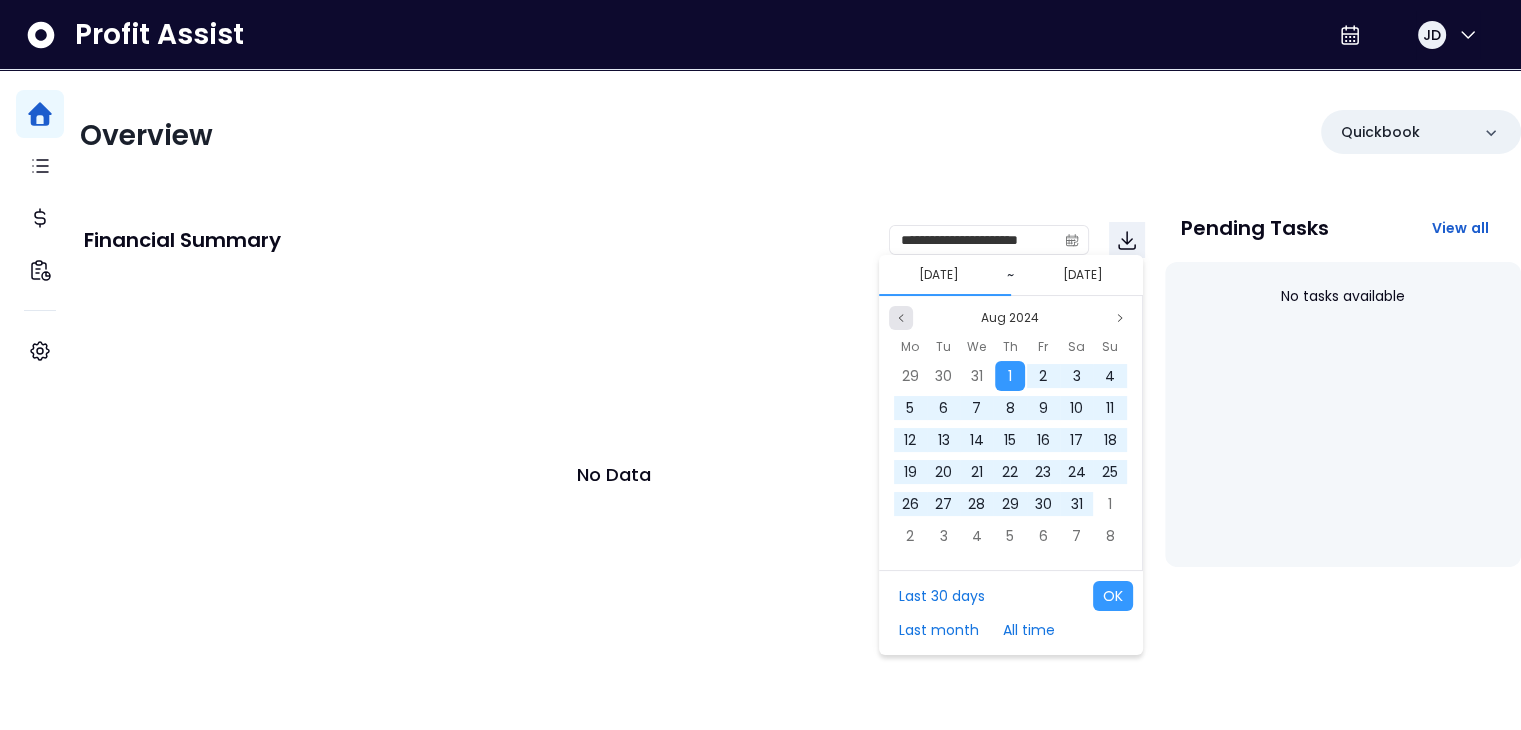 click 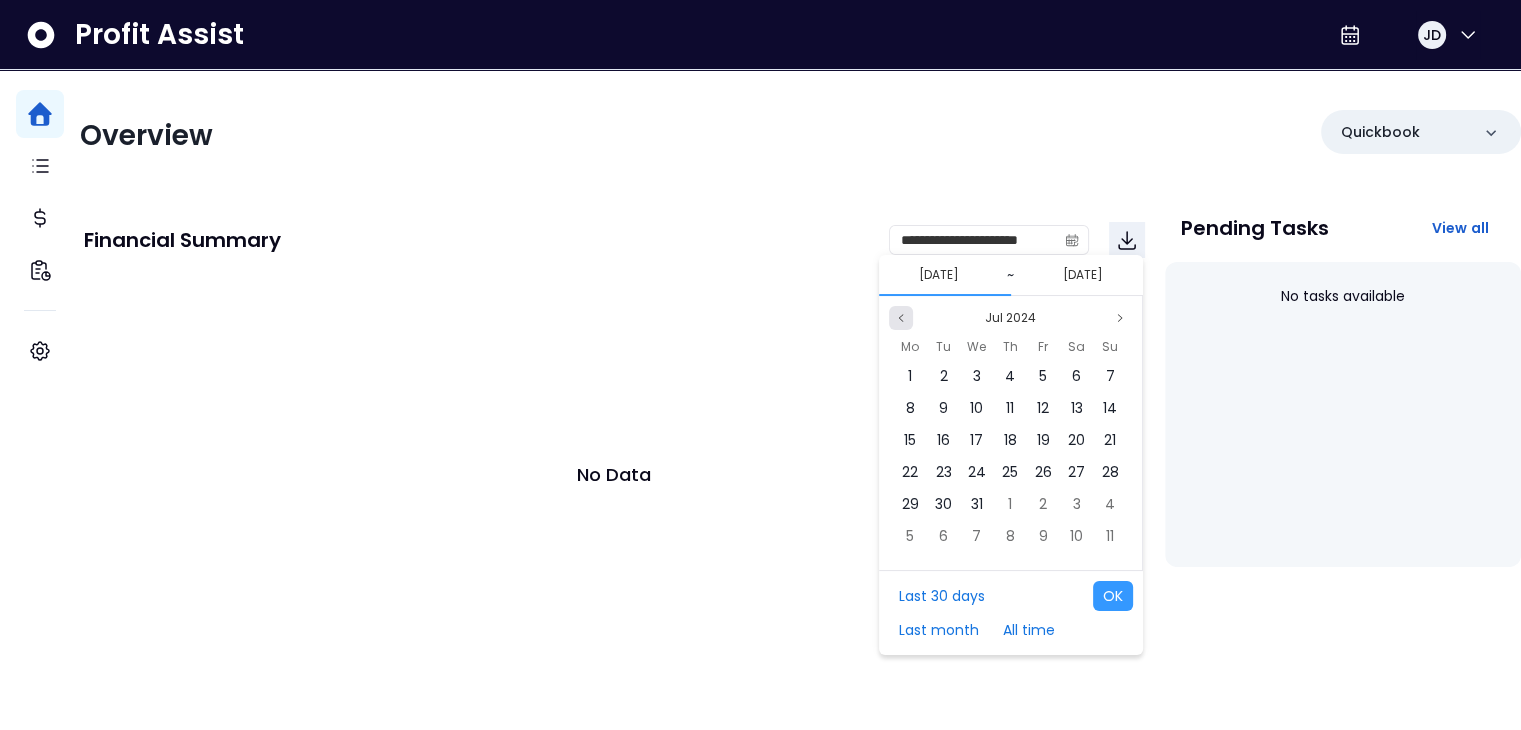 click 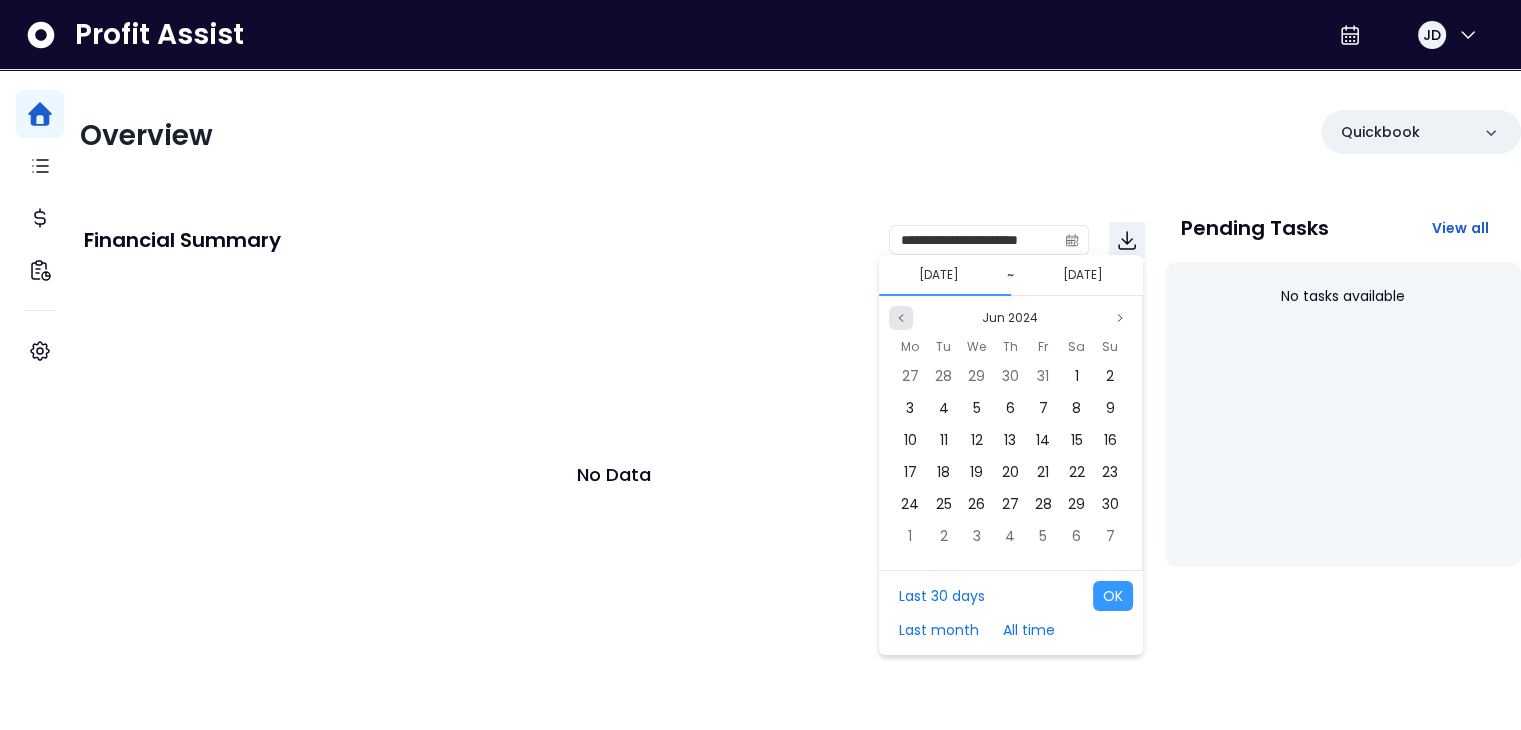 click 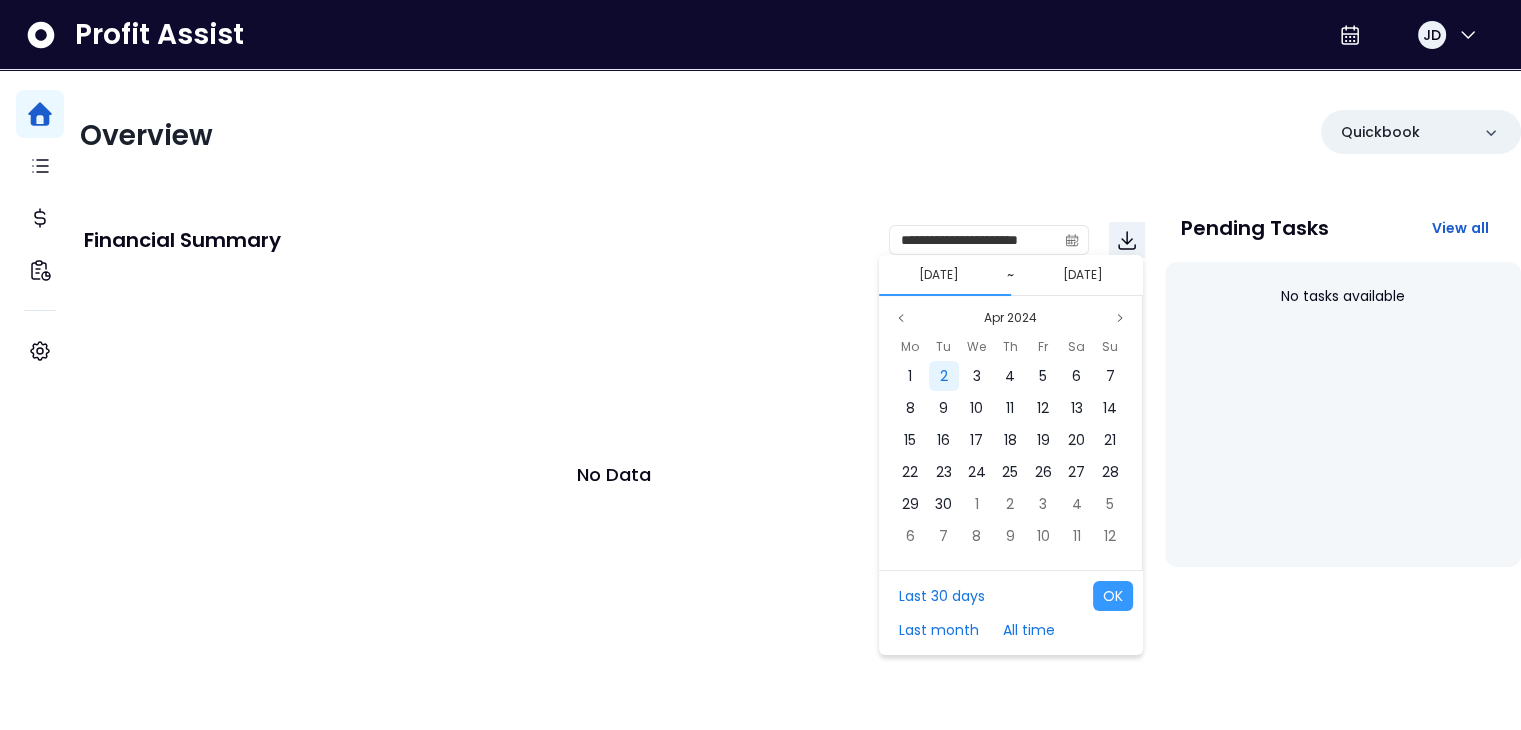click on "2" at bounding box center [944, 376] 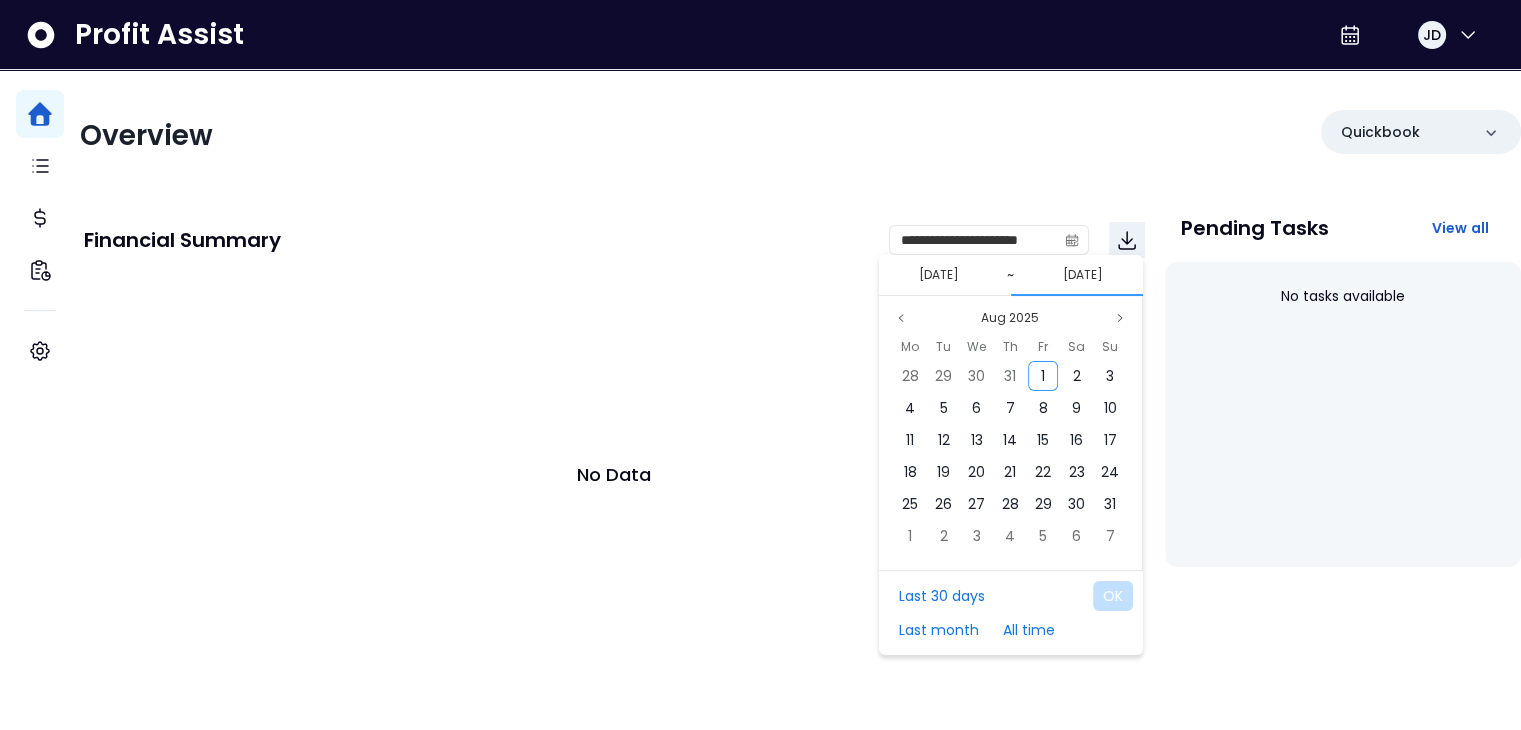 click on "No Data" at bounding box center [614, 474] 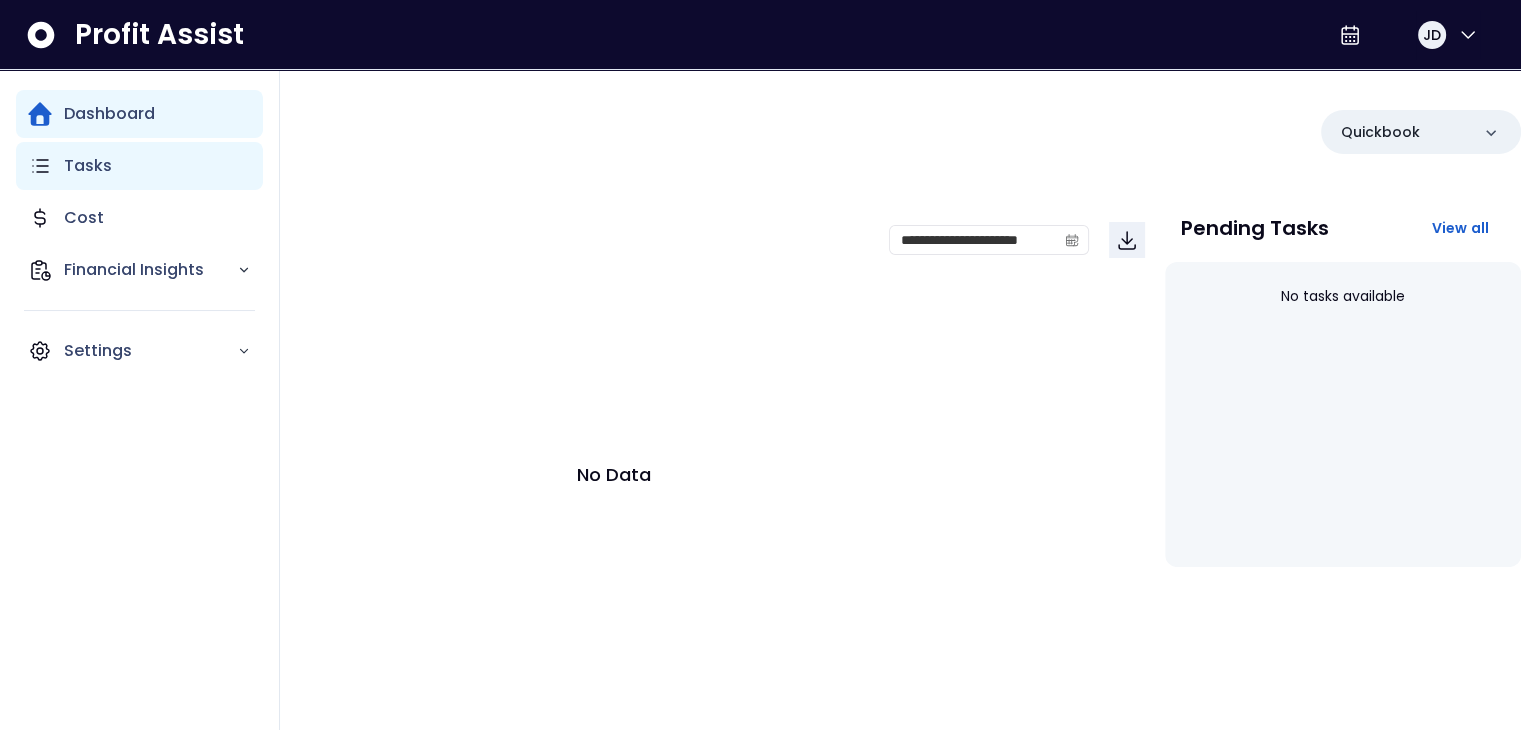 click 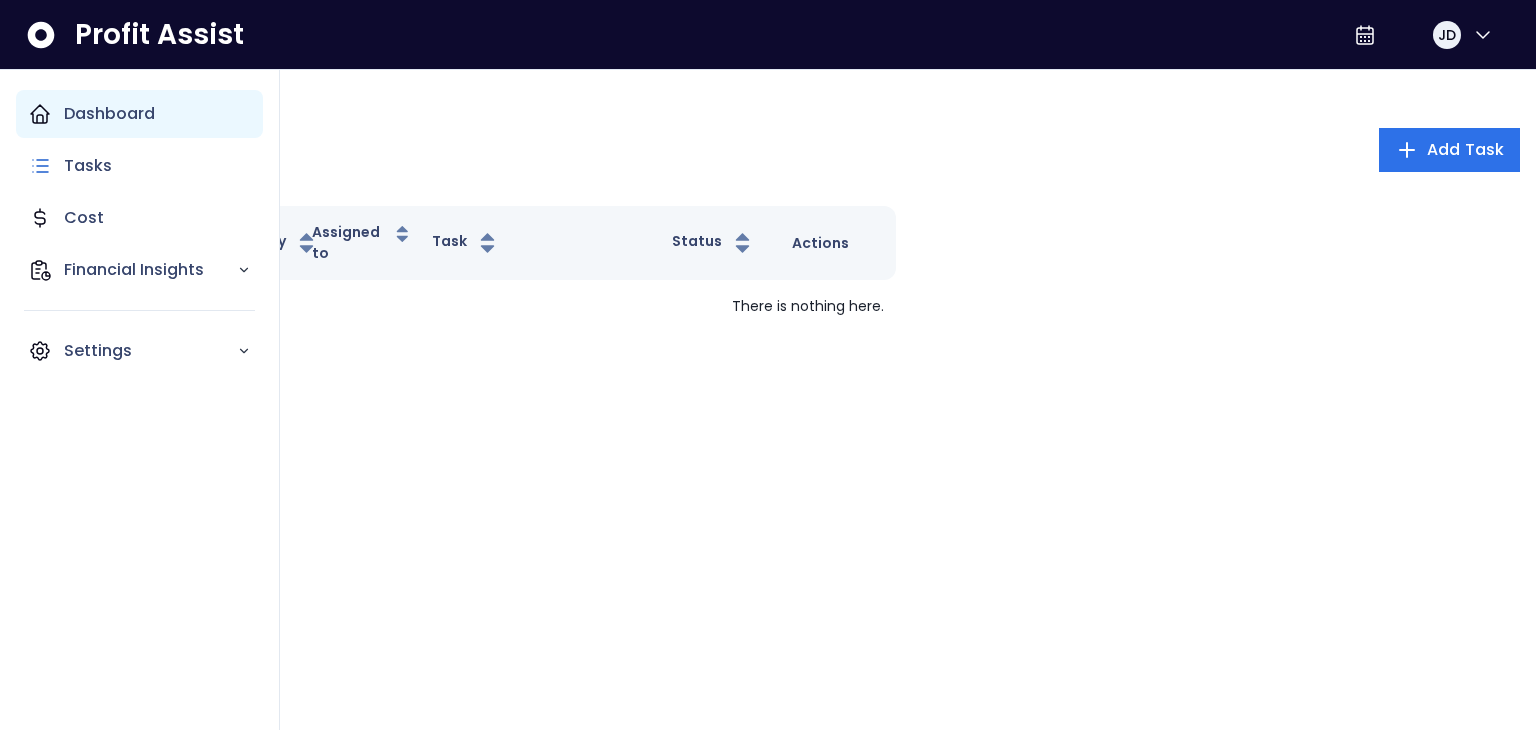 click on "Dashboard" at bounding box center (139, 114) 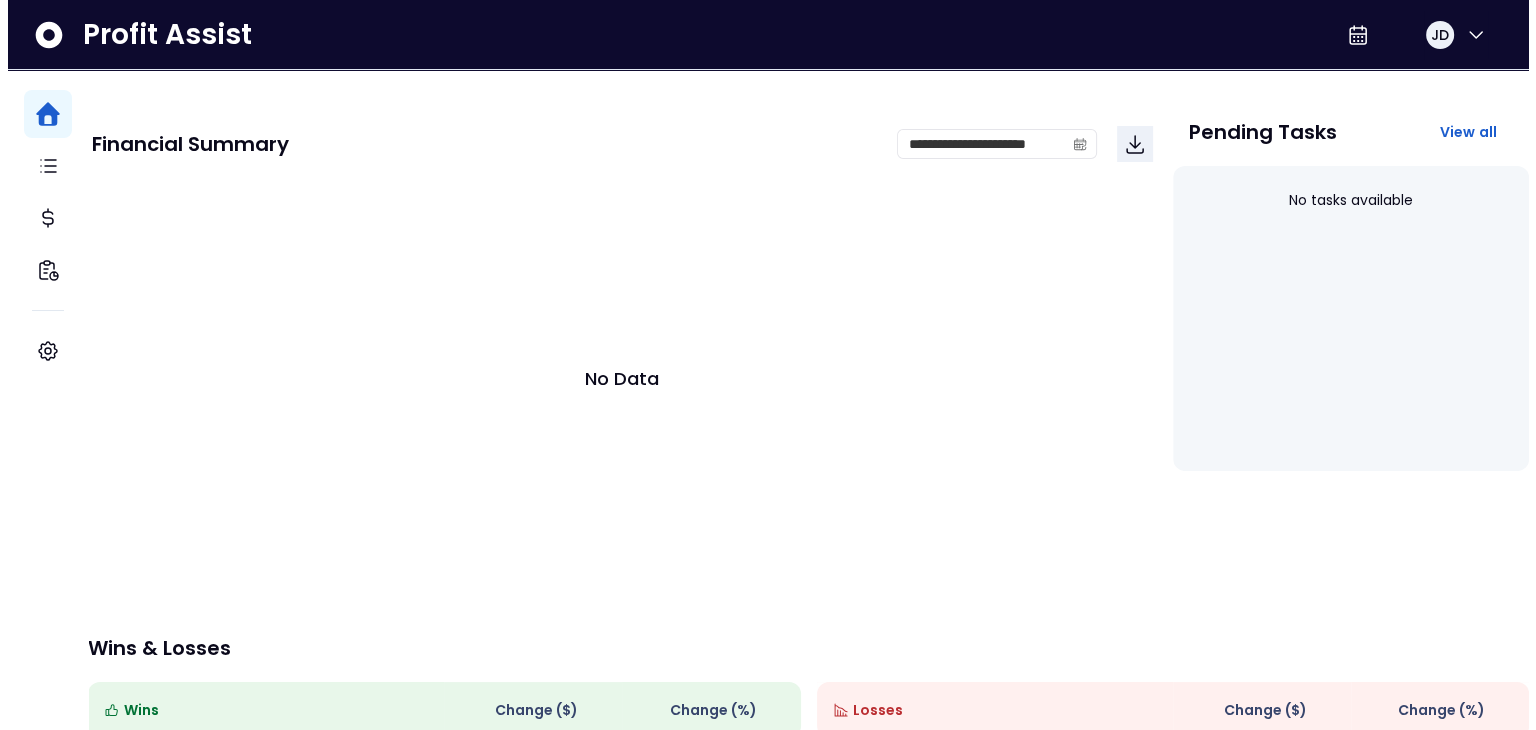 scroll, scrollTop: 0, scrollLeft: 0, axis: both 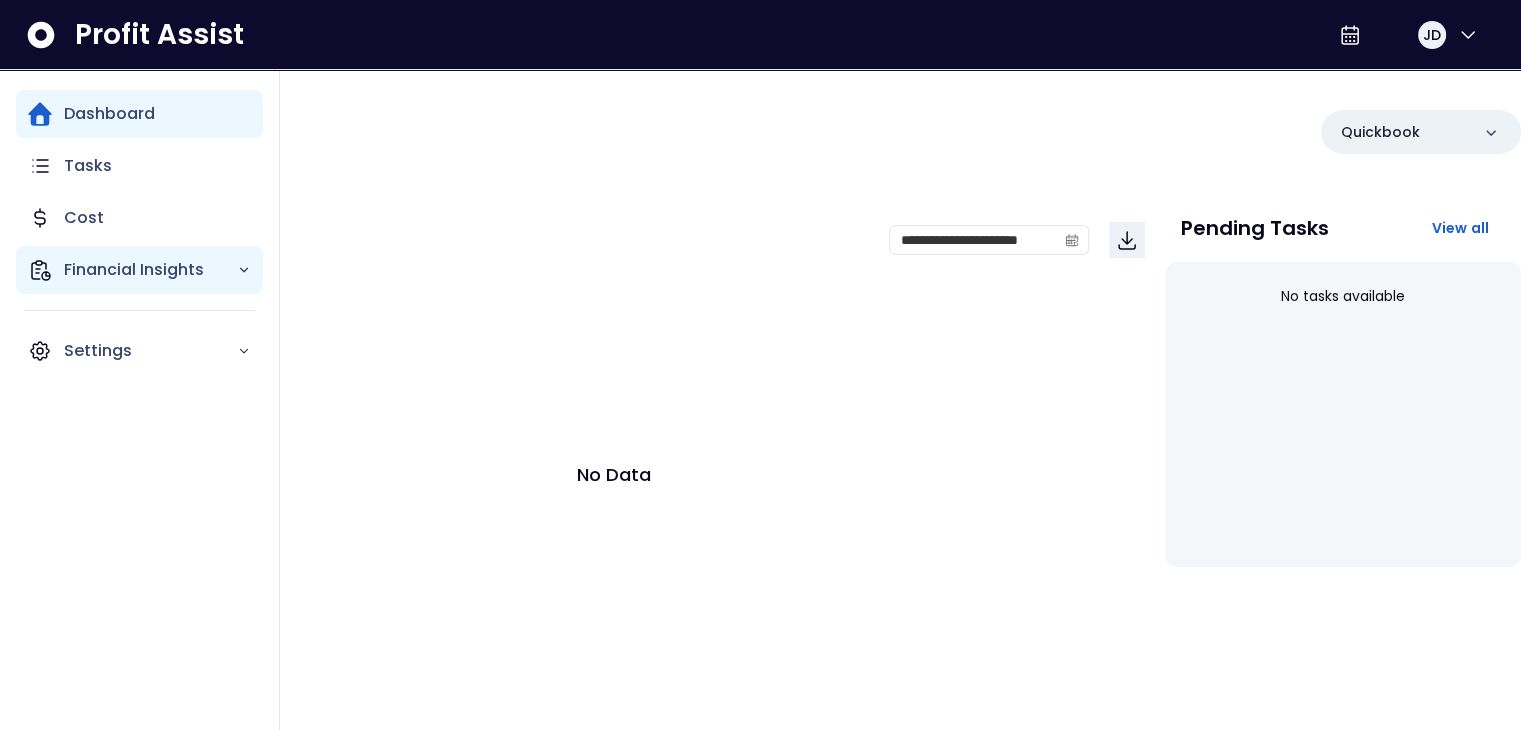 click on "Financial Insights" at bounding box center [150, 270] 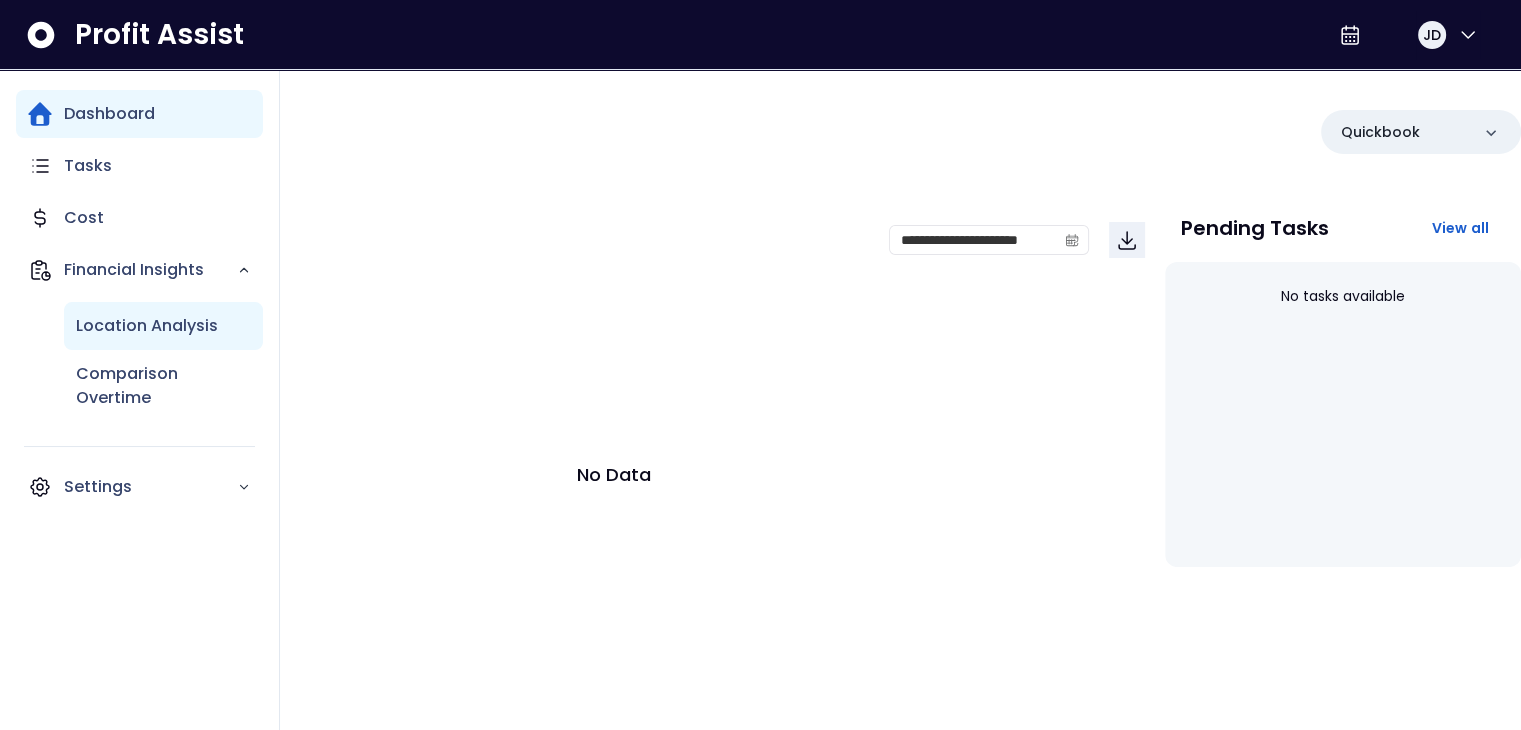 click on "Location Analysis" at bounding box center [147, 326] 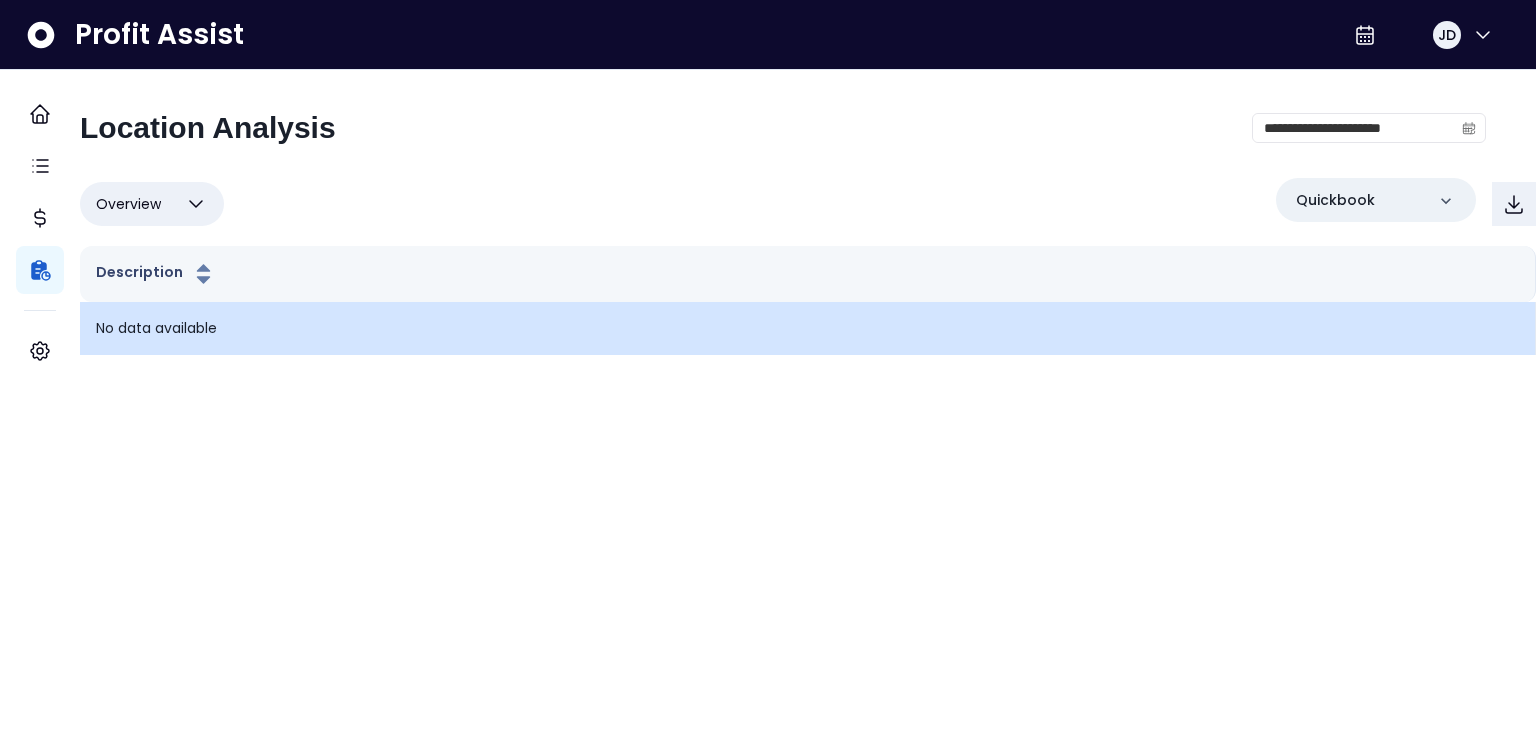click on "No data available" at bounding box center (808, 328) 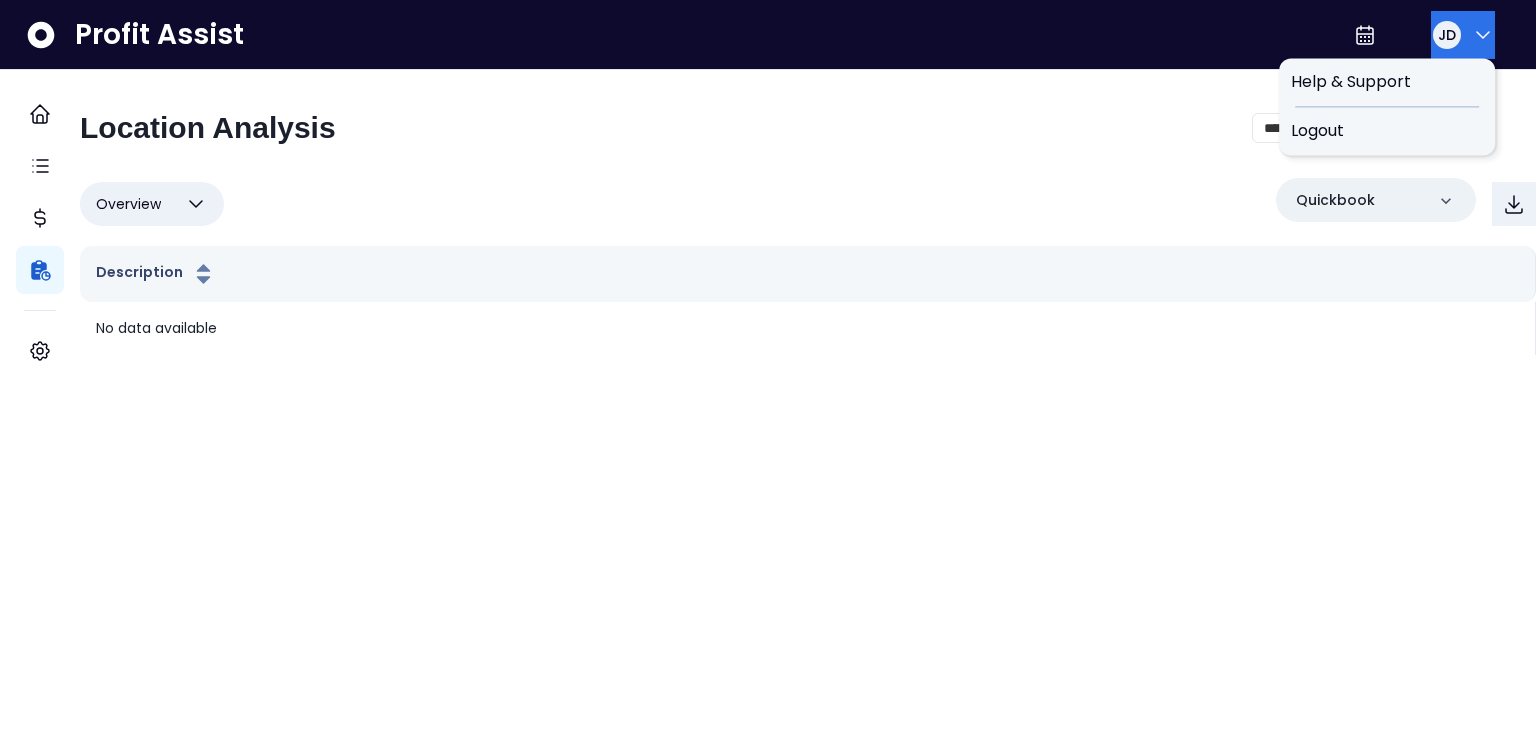 click 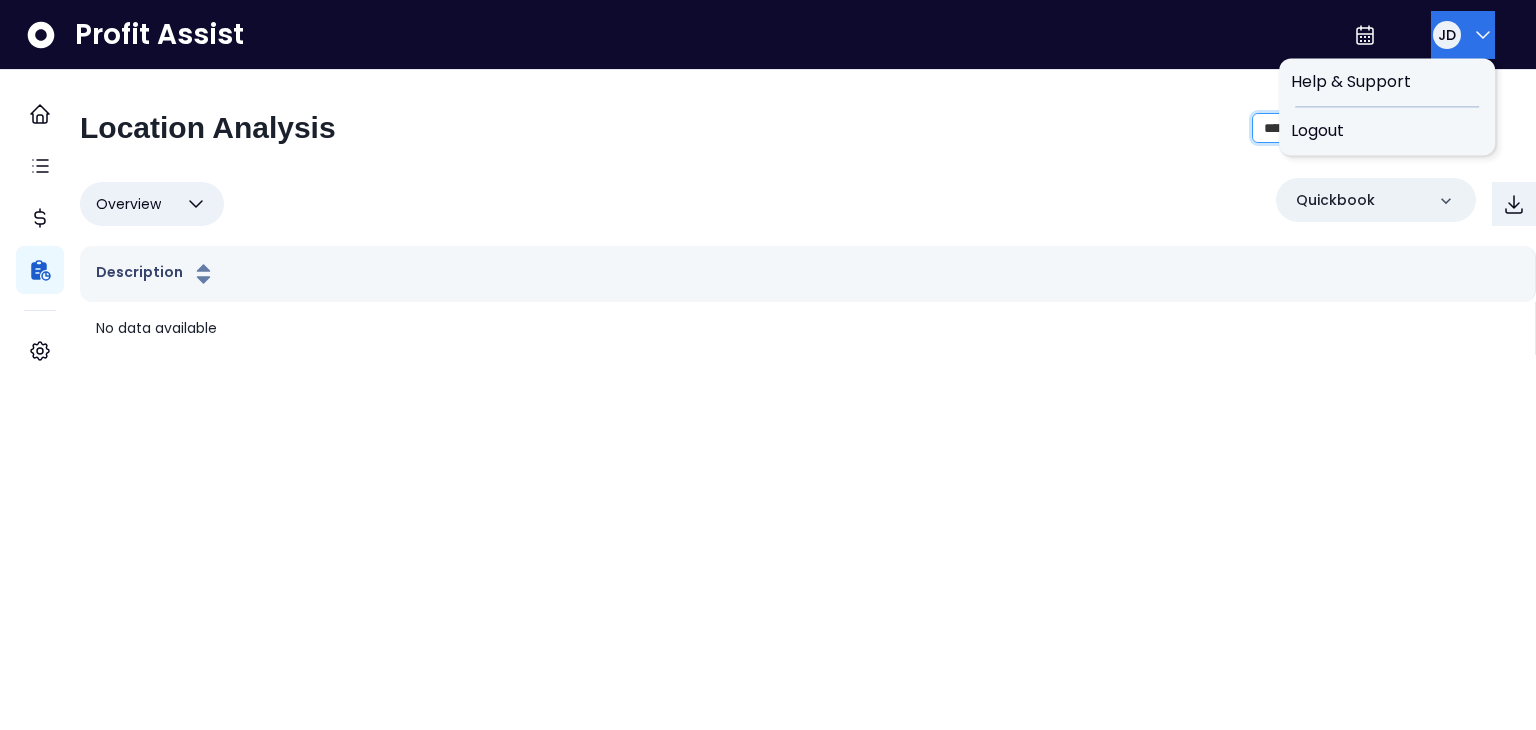 click on "**********" at bounding box center [1353, 128] 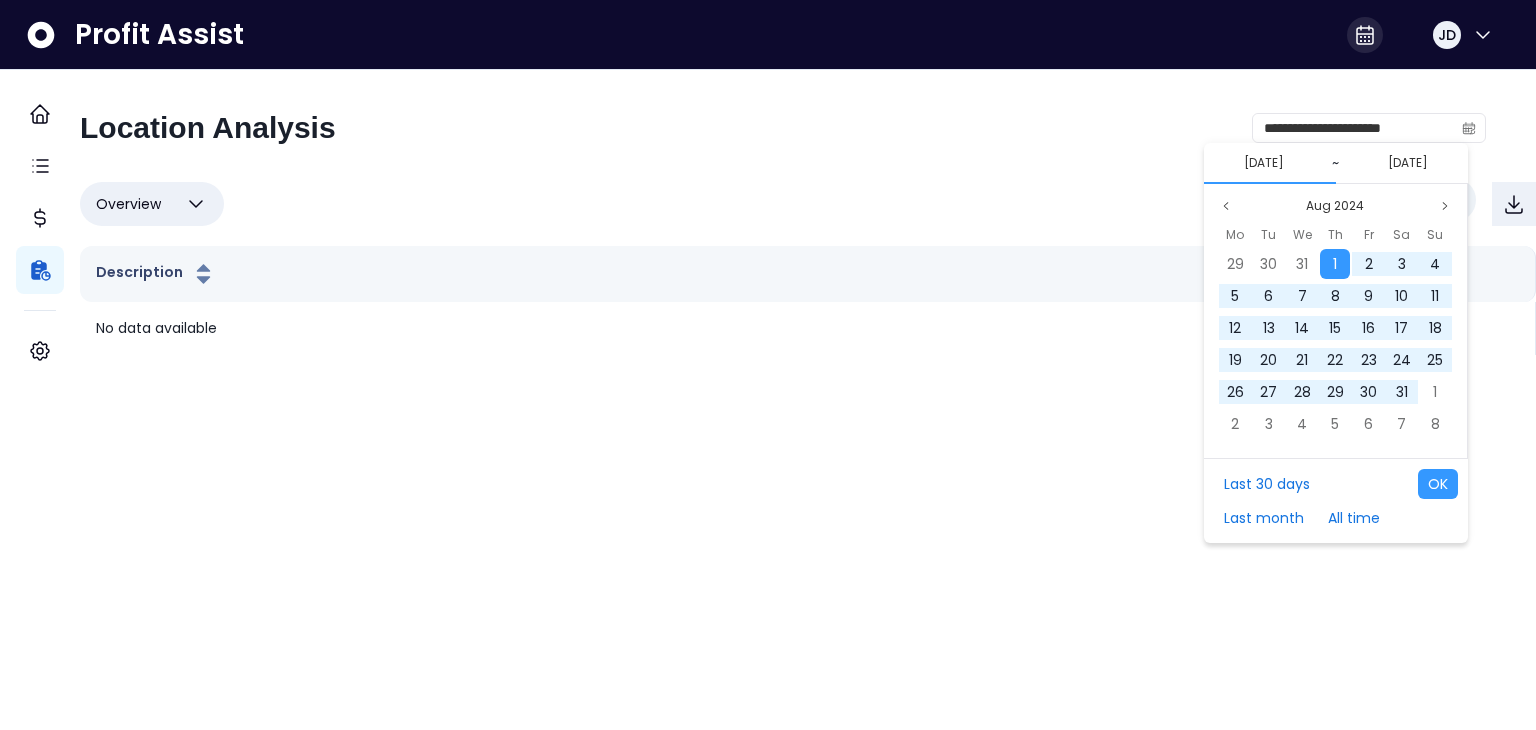 click 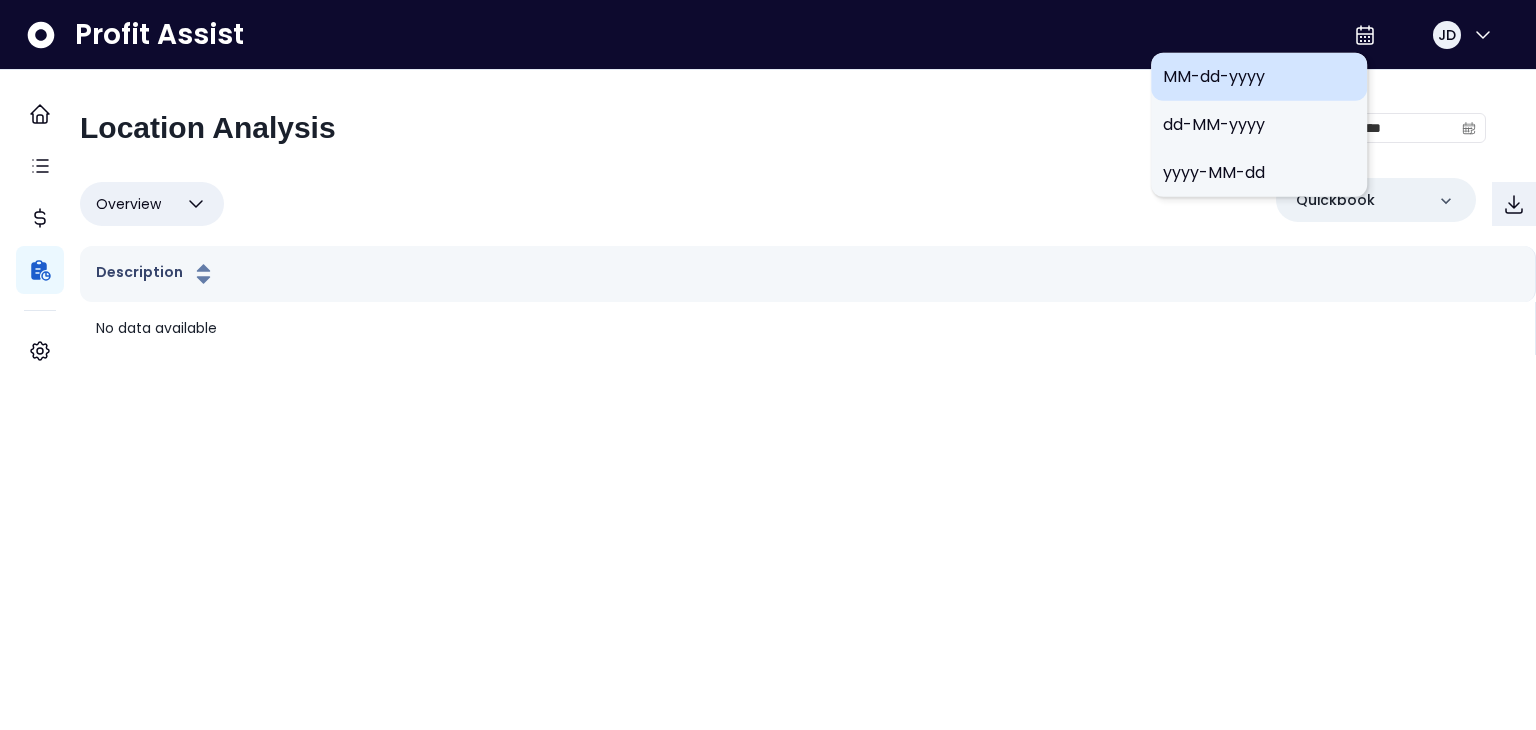 click on "MM-dd-yyyy" at bounding box center (1259, 77) 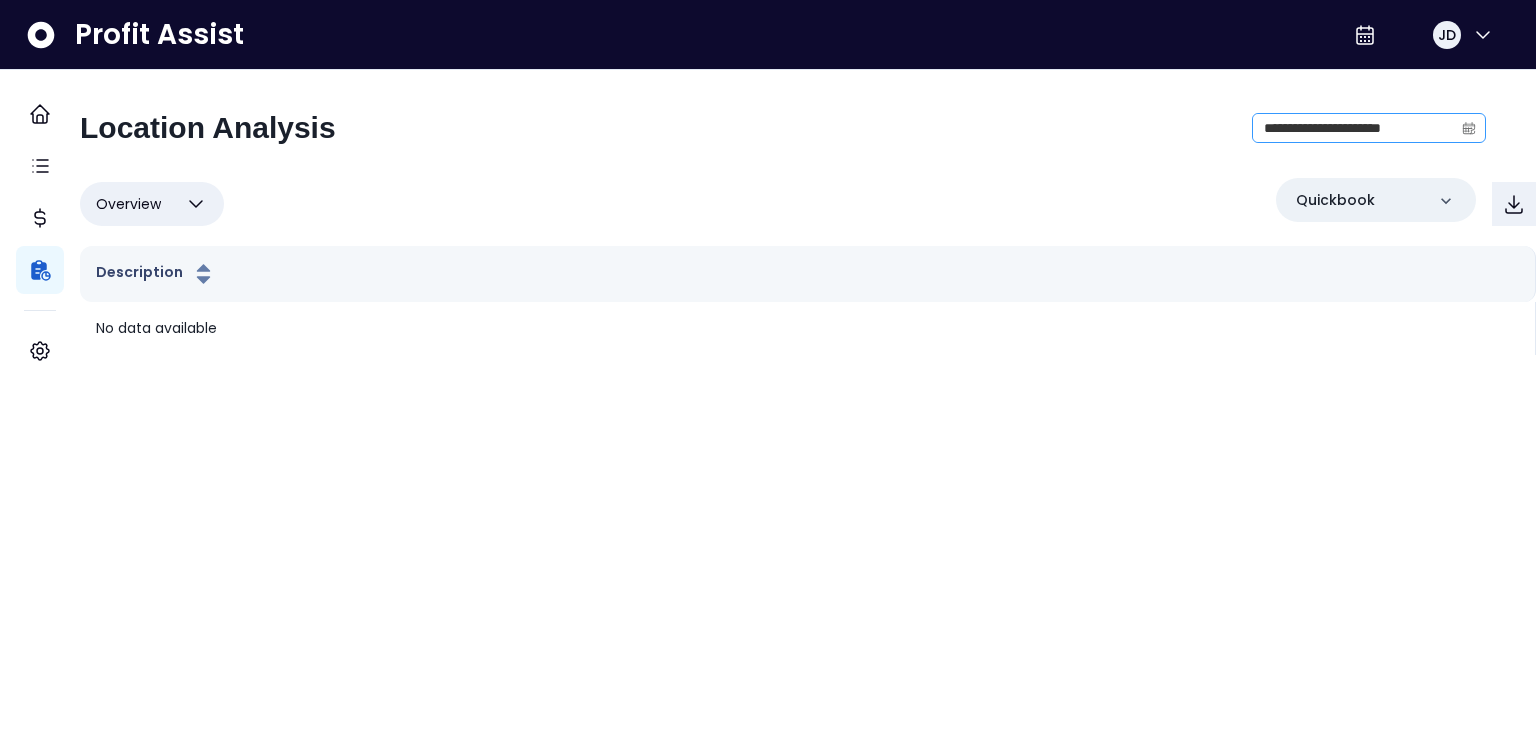 click 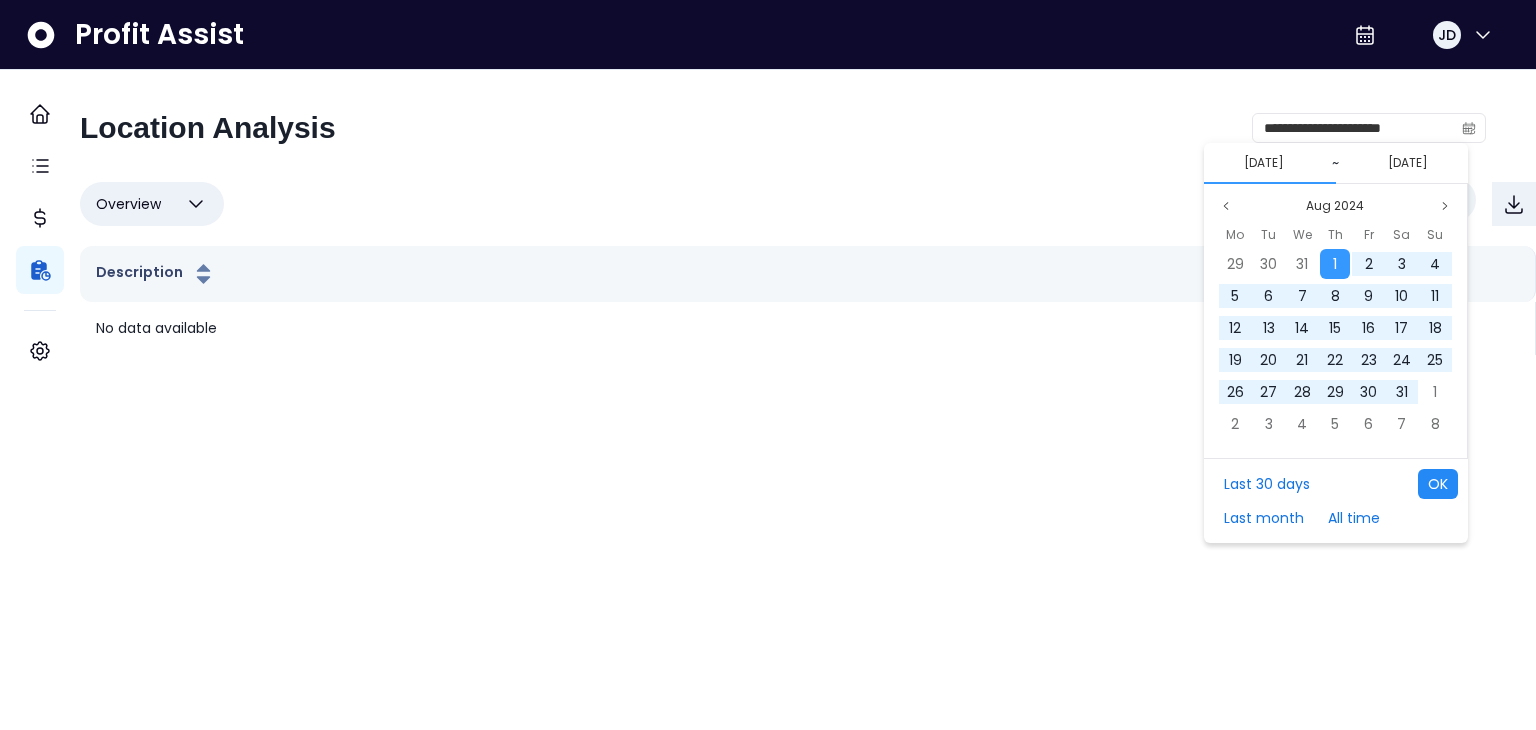 click on "OK" at bounding box center (1438, 484) 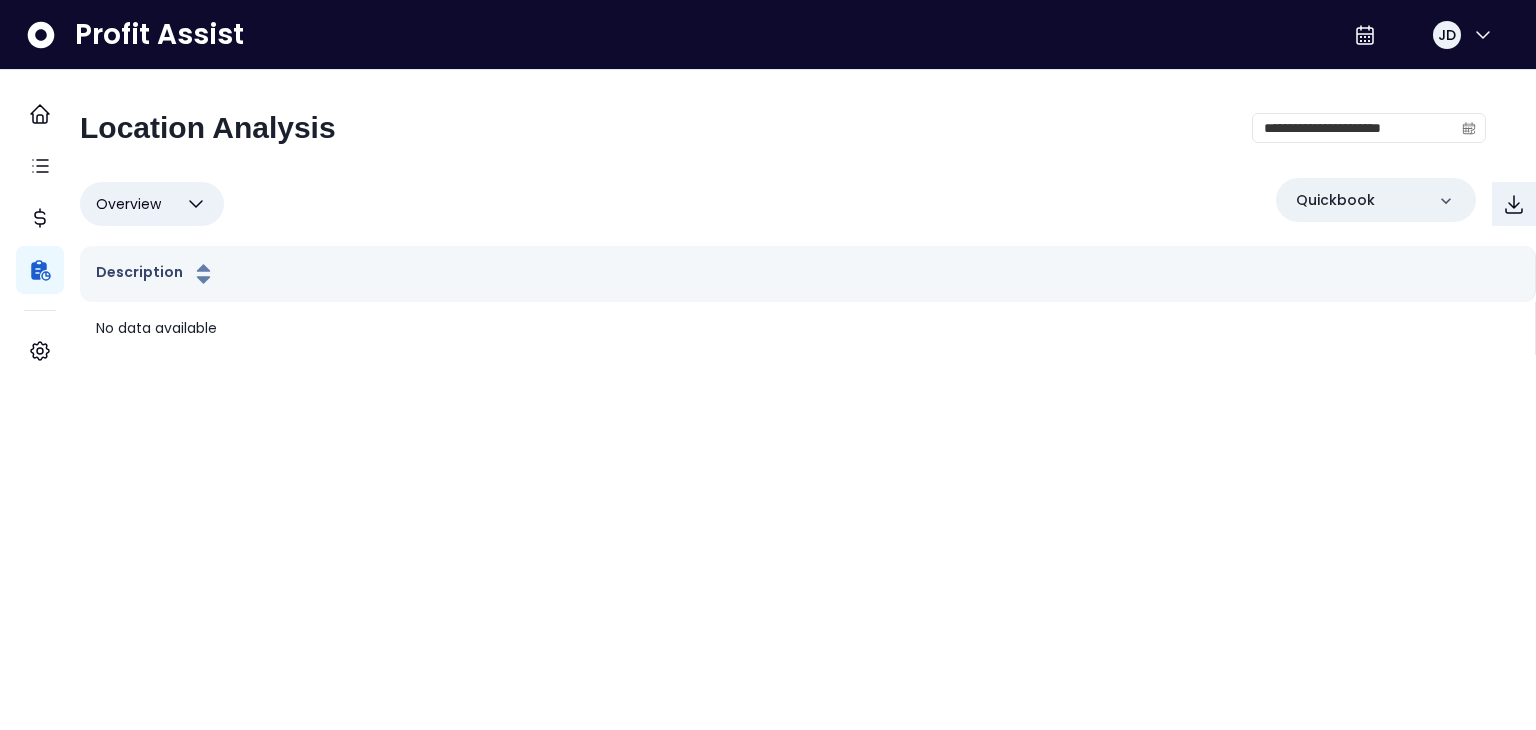 drag, startPoint x: 540, startPoint y: 380, endPoint x: 524, endPoint y: 373, distance: 17.464249 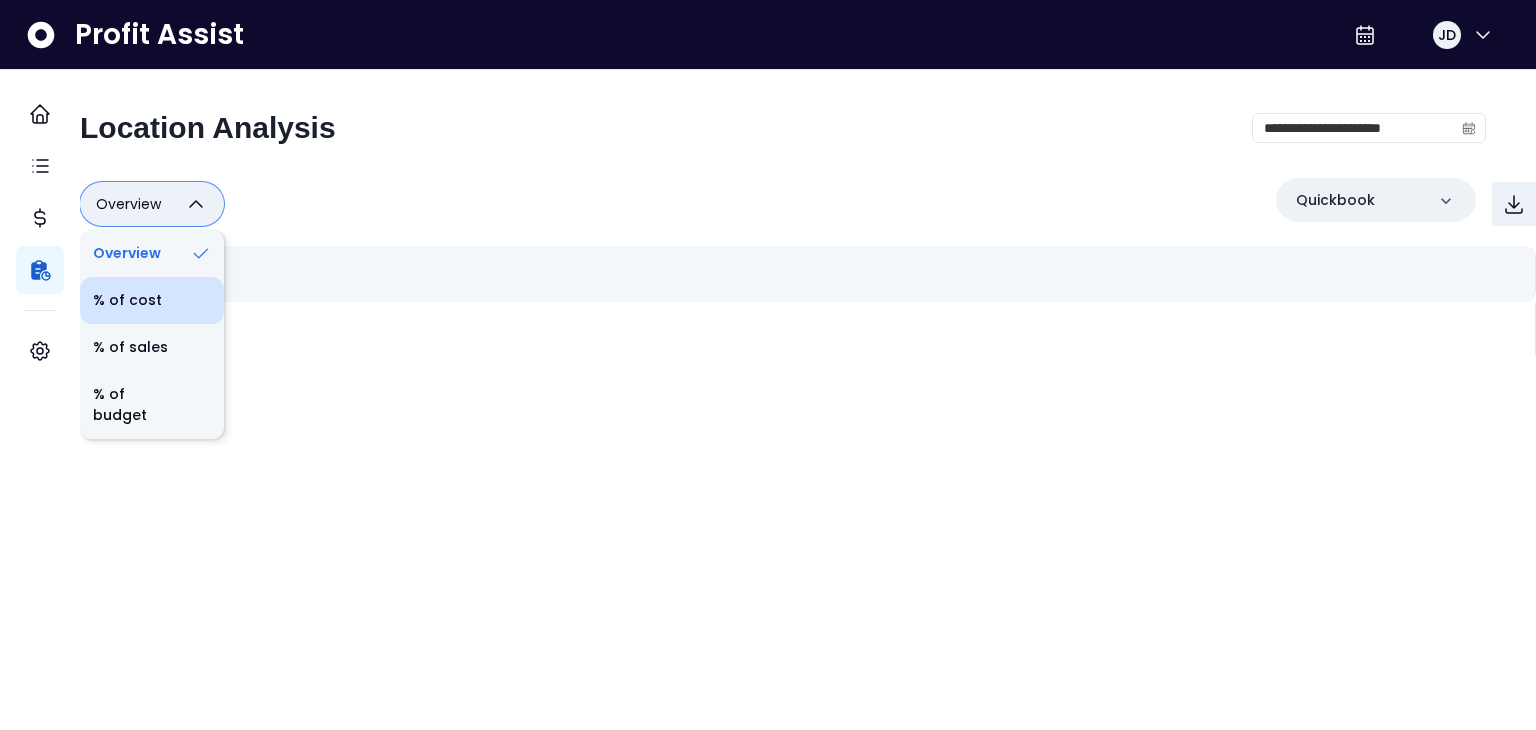 click on "% of cost" at bounding box center [152, 300] 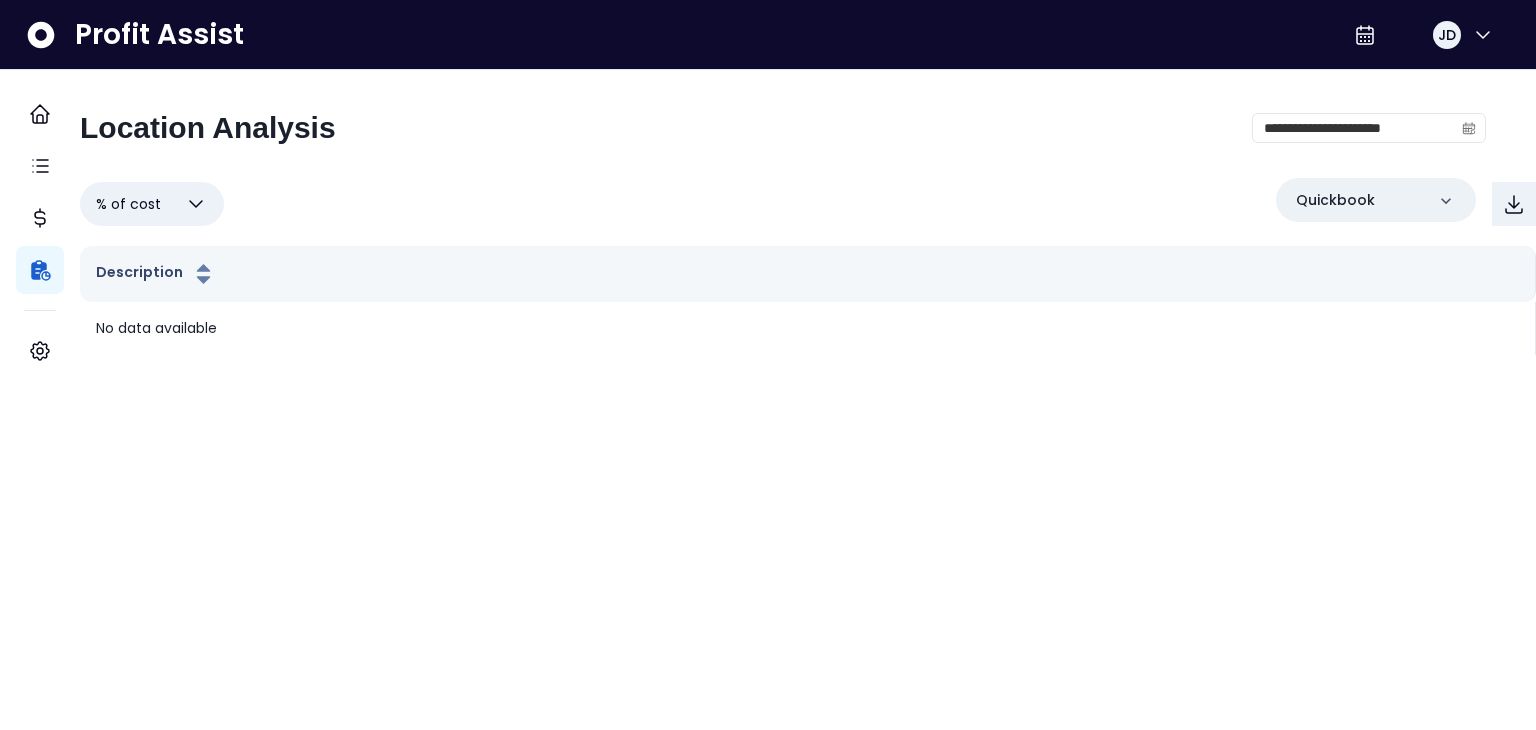 click on "% of cost" at bounding box center [152, 204] 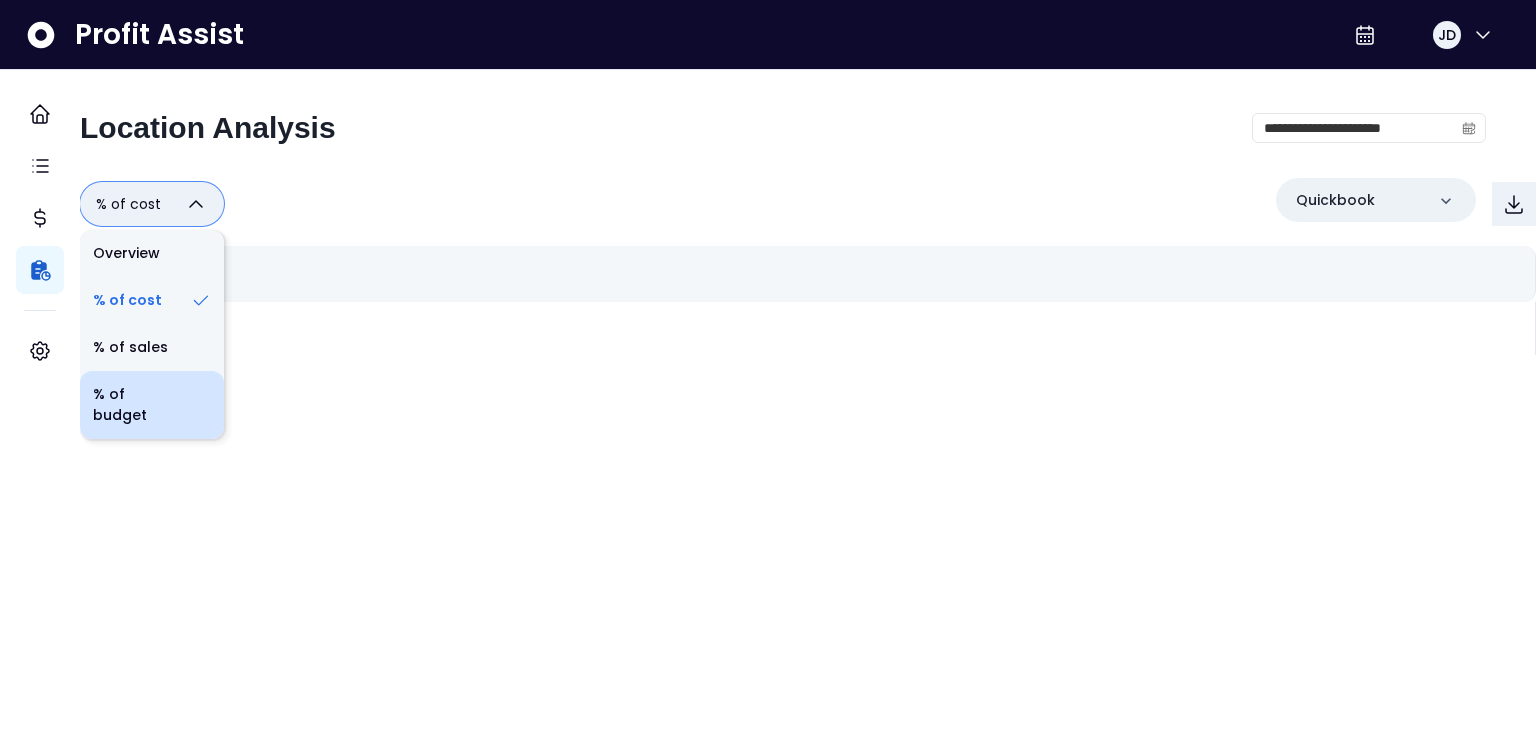 click on "% of budget" at bounding box center [152, 405] 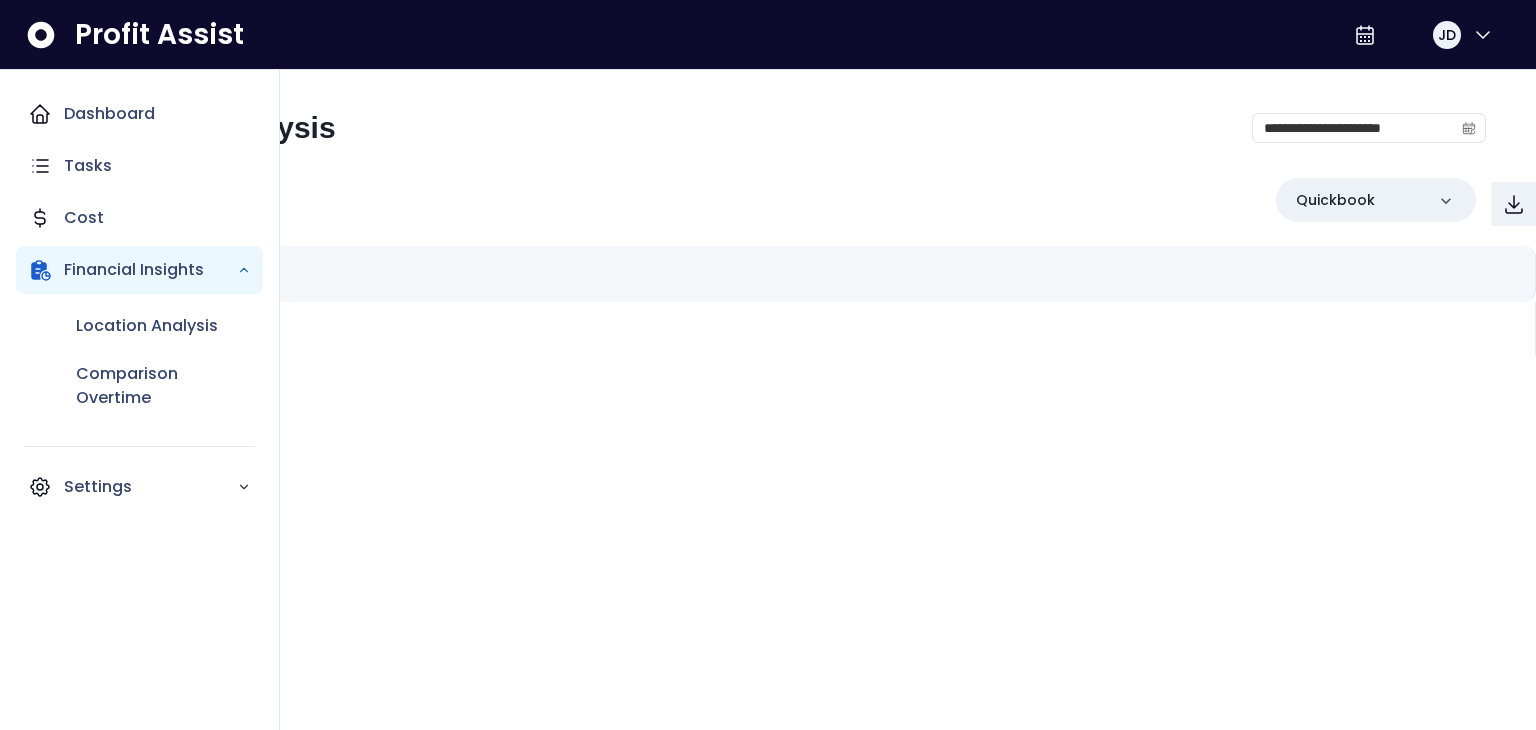 click on "Location Analysis Comparison Overtime" at bounding box center [139, 362] 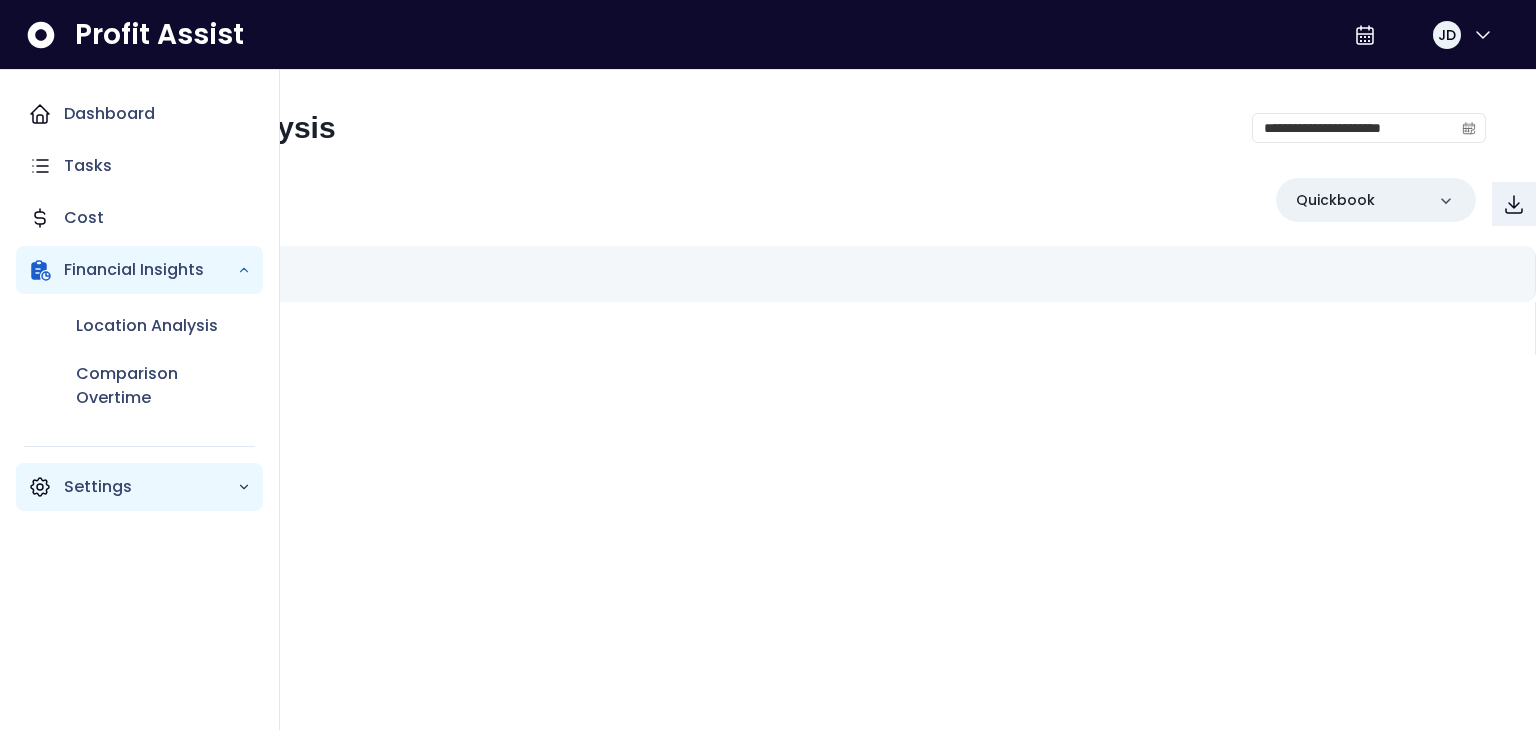 click on "Settings" at bounding box center (150, 487) 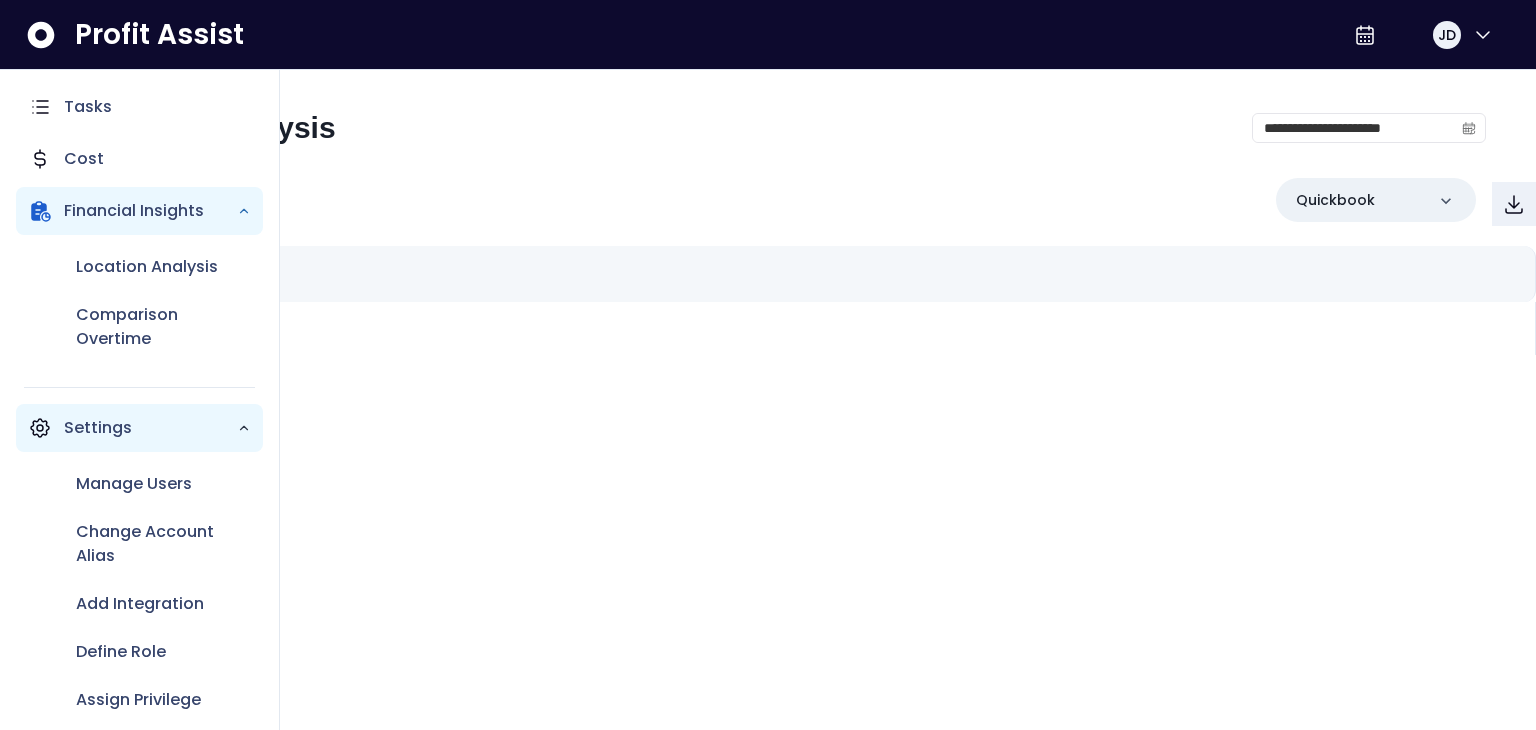 scroll, scrollTop: 0, scrollLeft: 0, axis: both 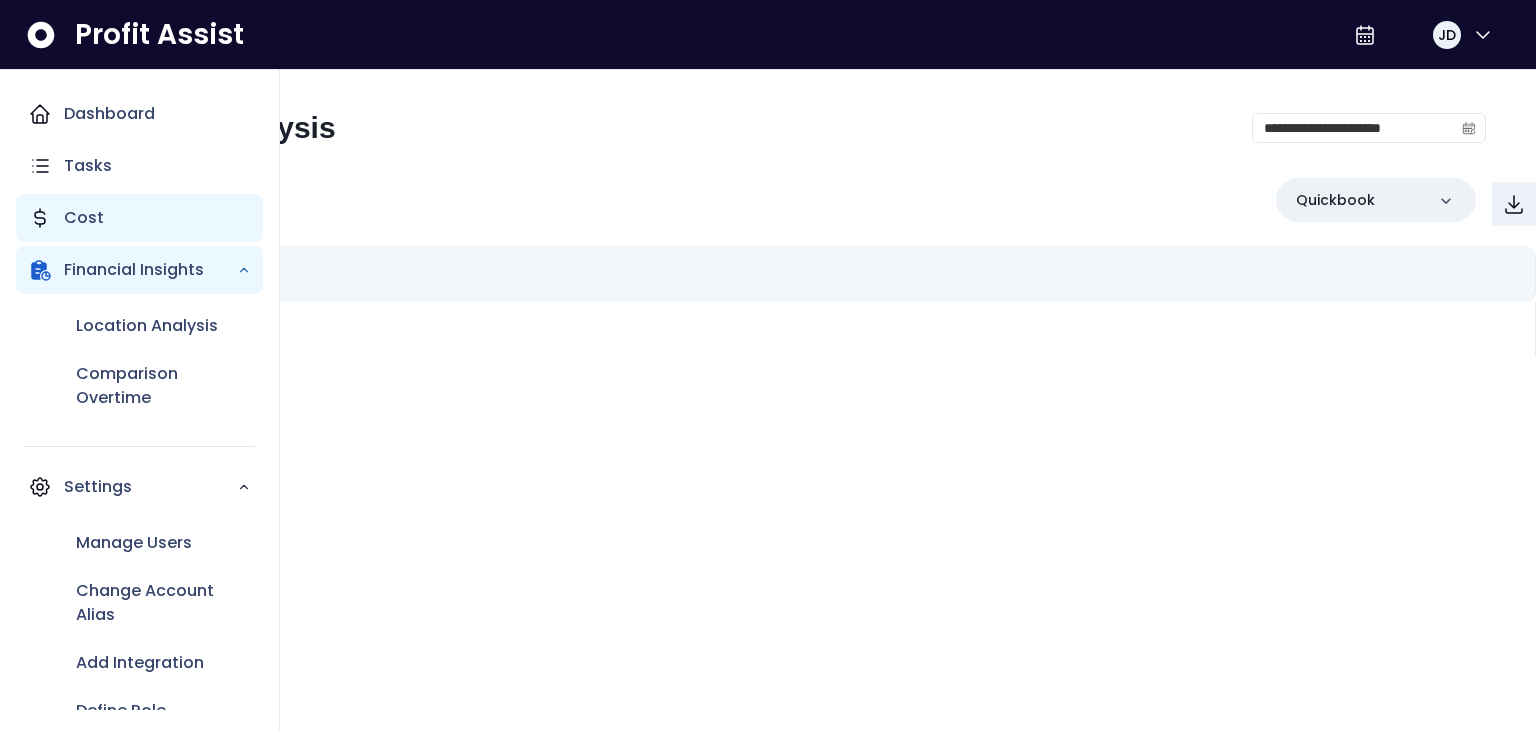 click on "Cost" at bounding box center (139, 218) 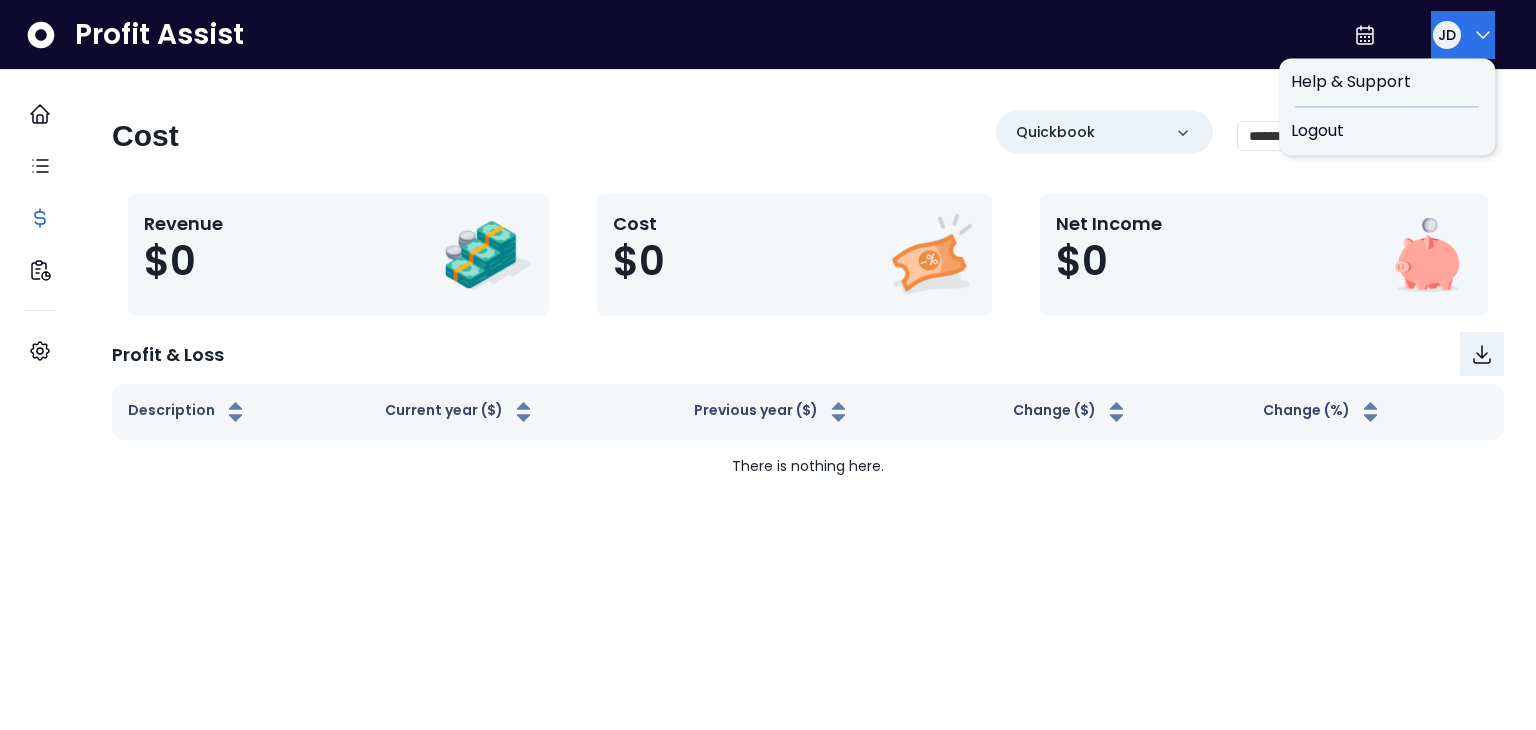 click on "JD" at bounding box center (1463, 35) 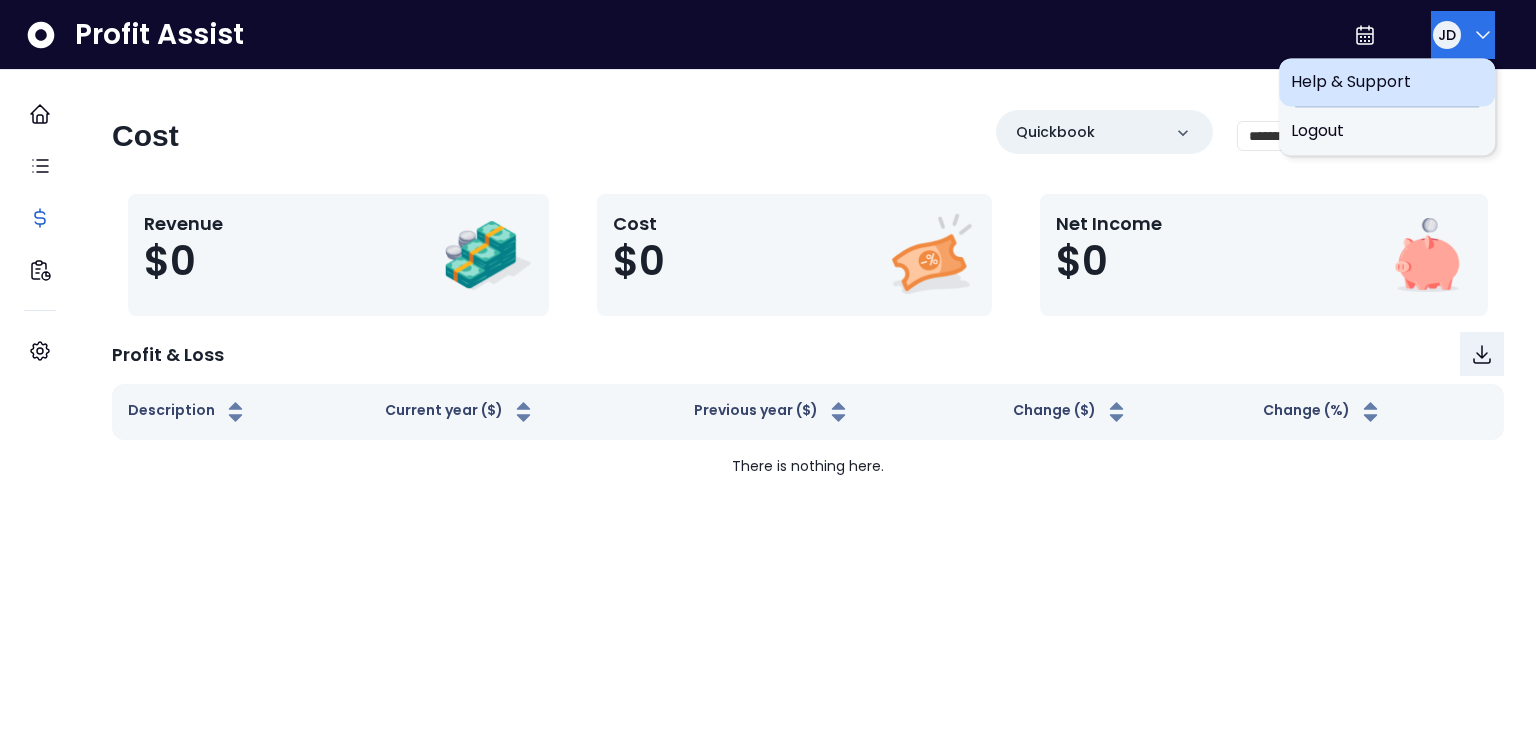 click on "Help & Support" at bounding box center (1387, 82) 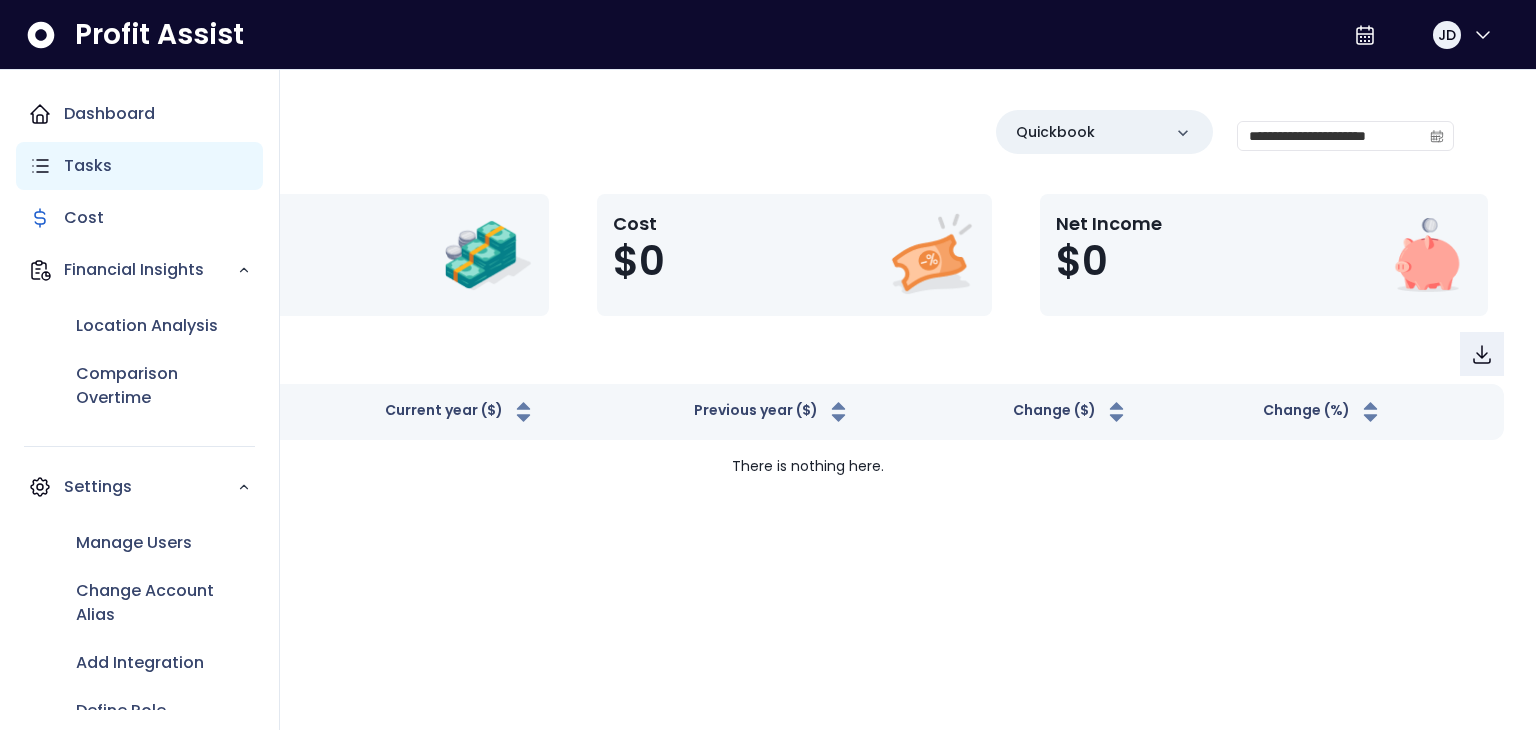click on "Tasks" at bounding box center [139, 166] 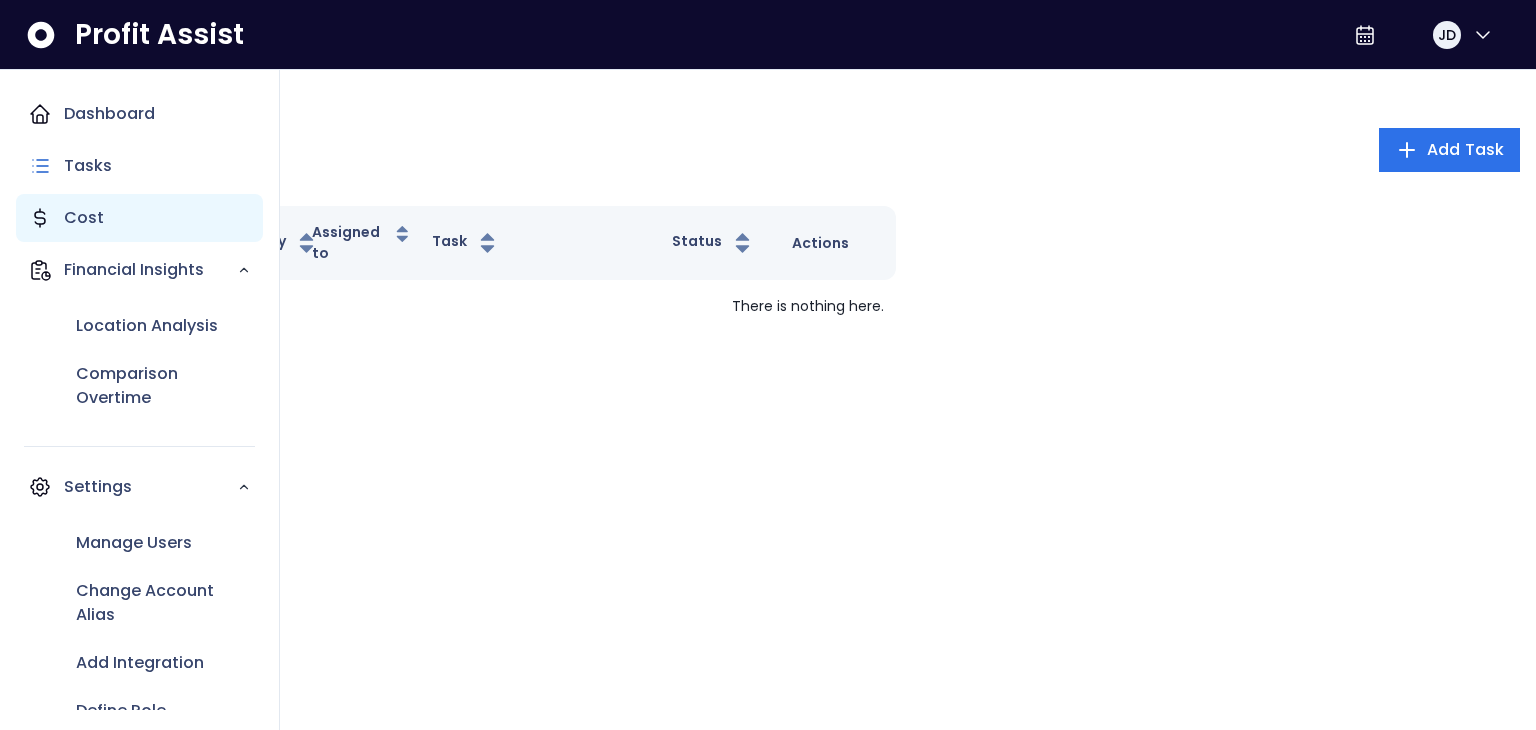 click on "Cost" at bounding box center (84, 218) 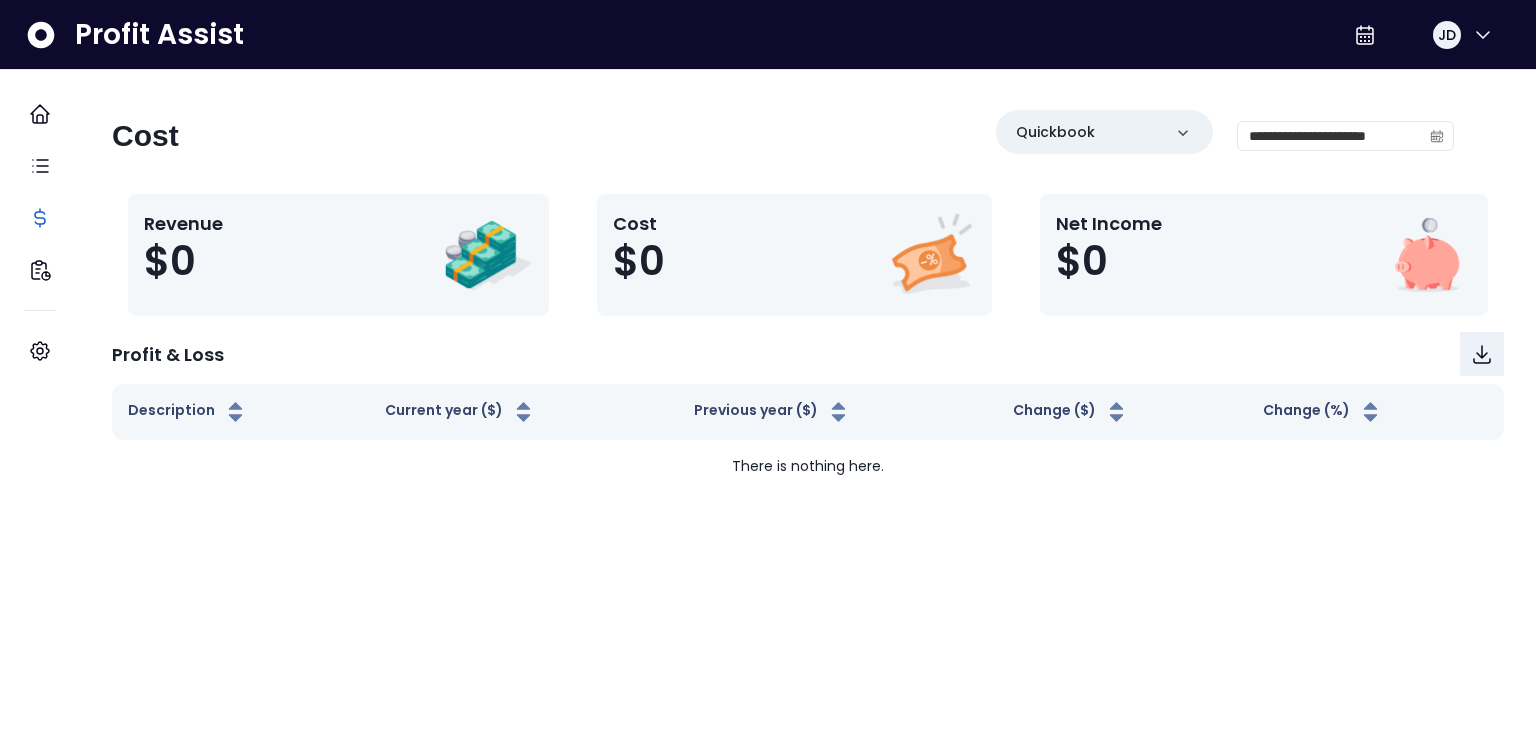 scroll, scrollTop: 0, scrollLeft: 0, axis: both 